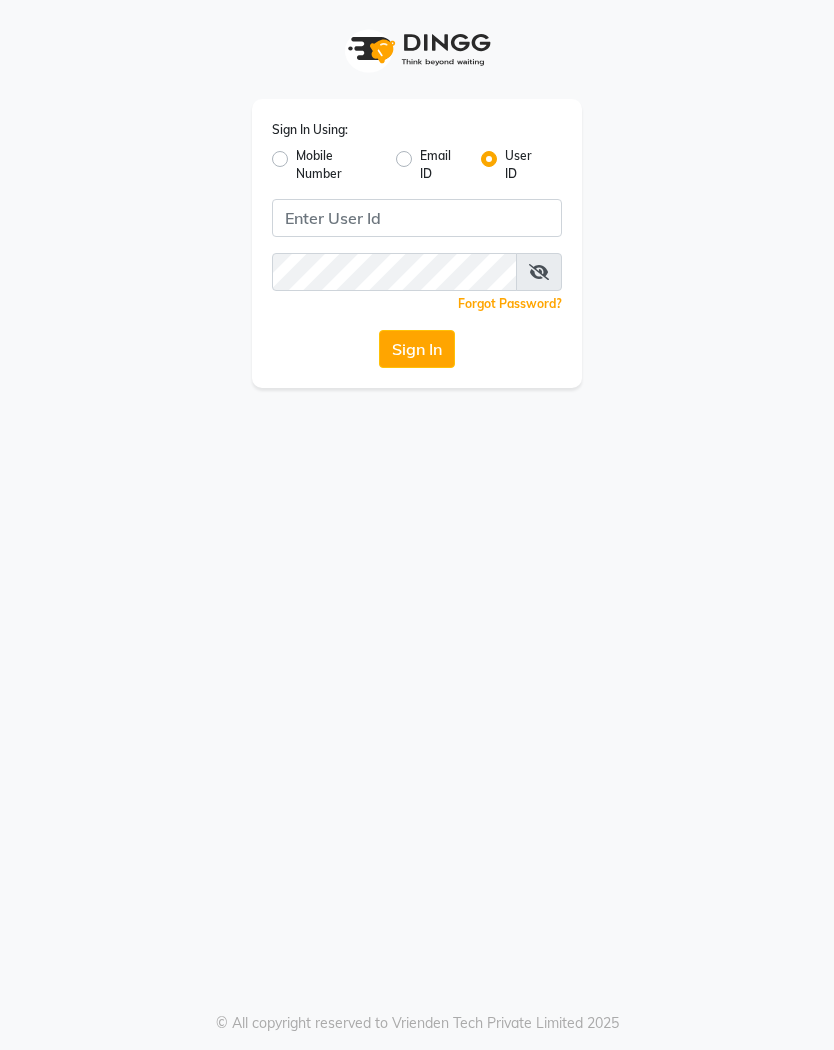 scroll, scrollTop: 0, scrollLeft: 0, axis: both 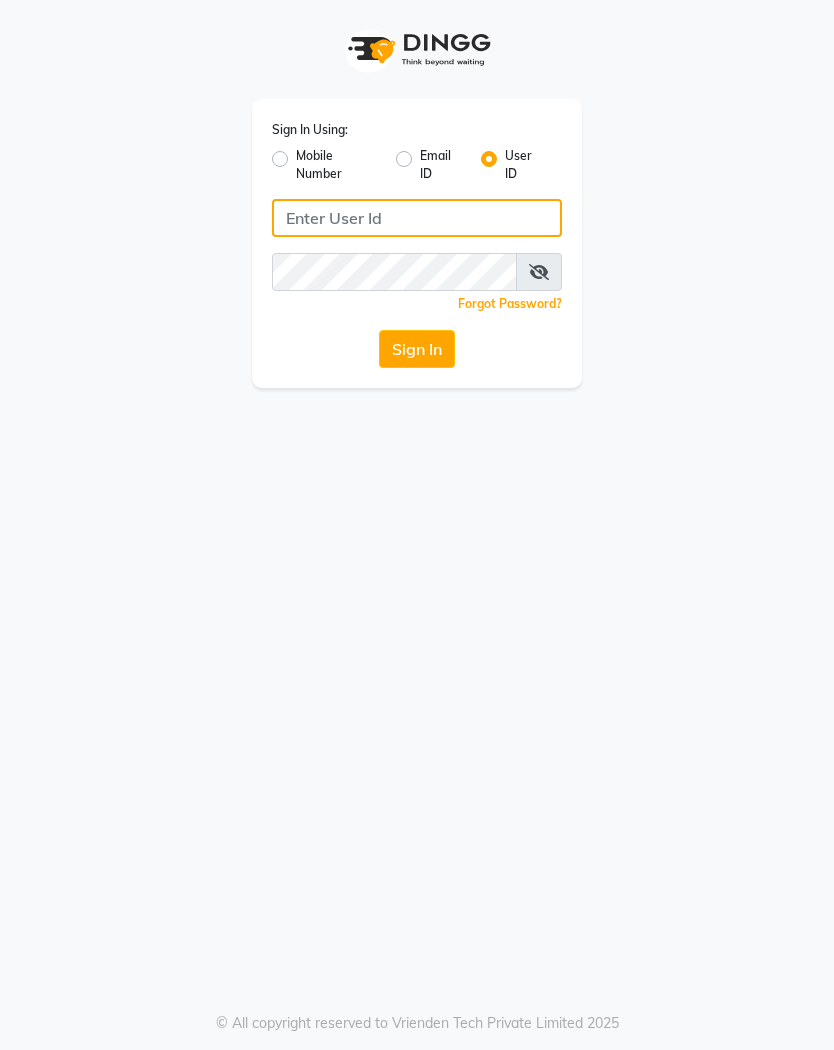 click 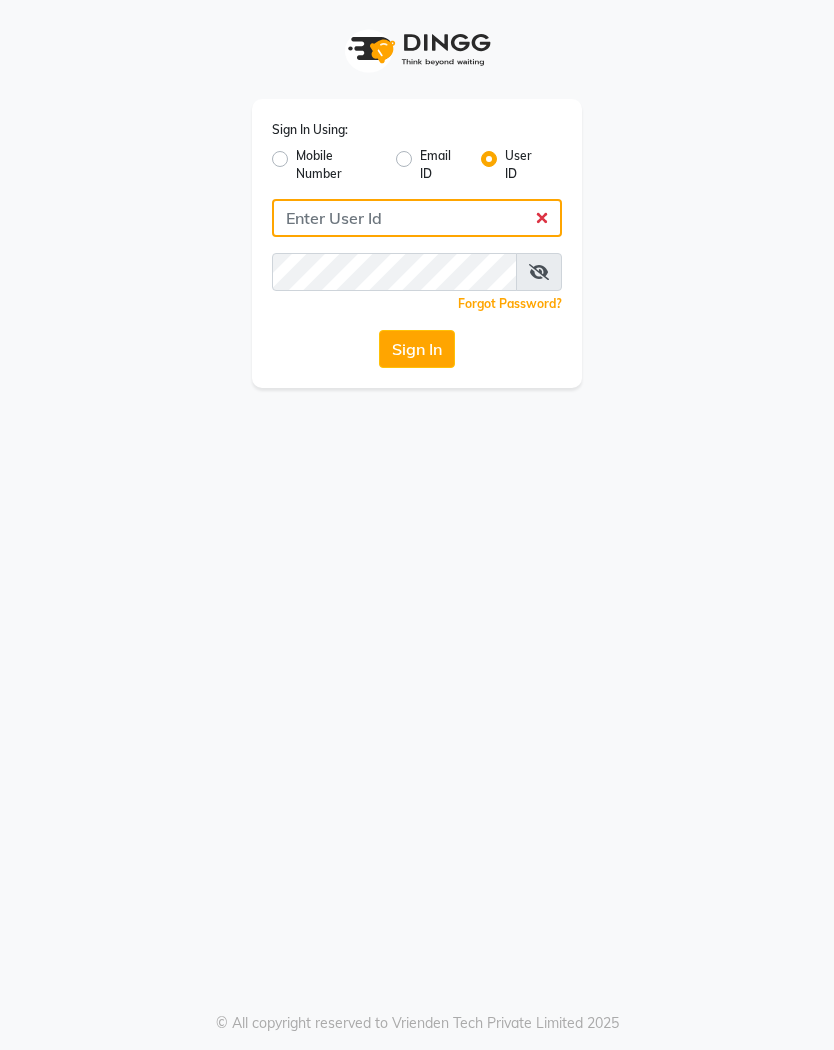type on "da canvas studio" 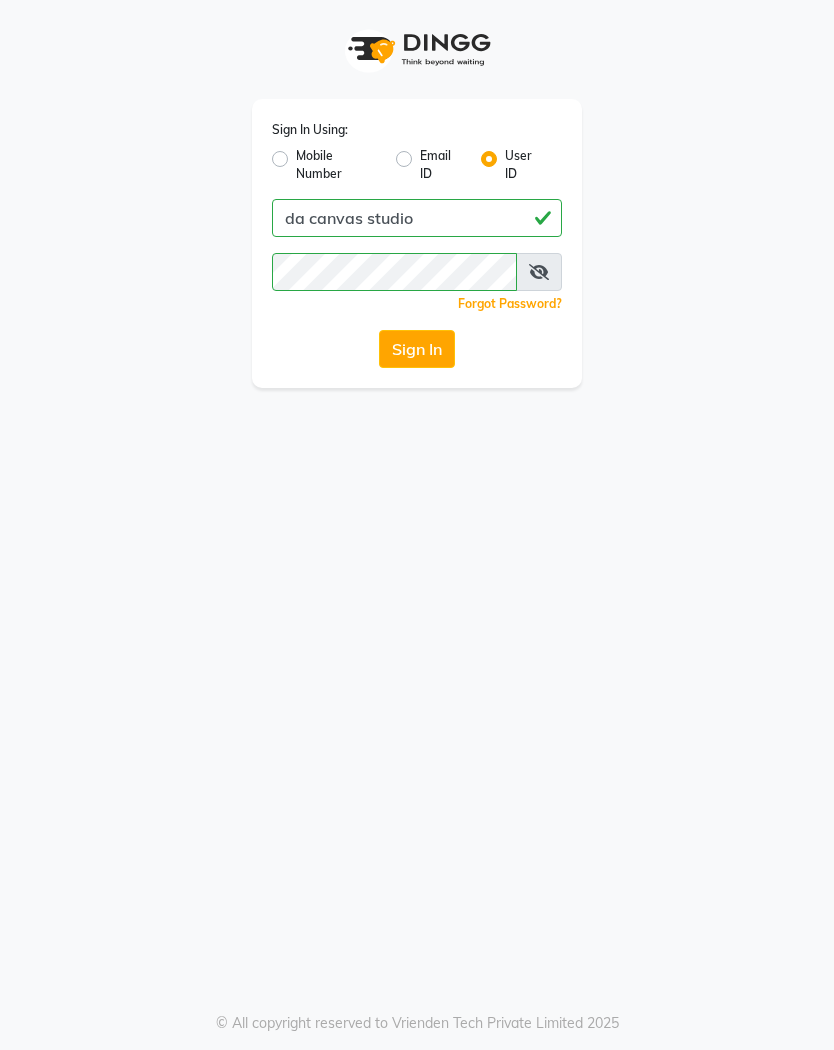 click on "Sign In" 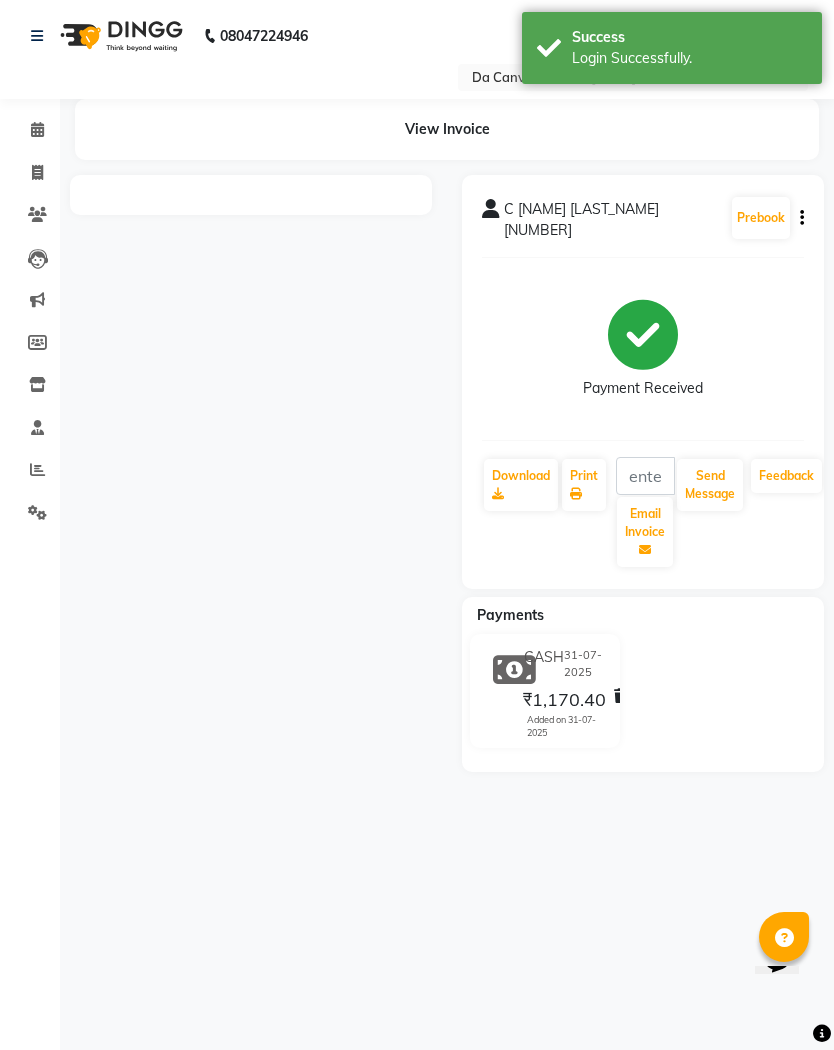 scroll, scrollTop: 0, scrollLeft: 0, axis: both 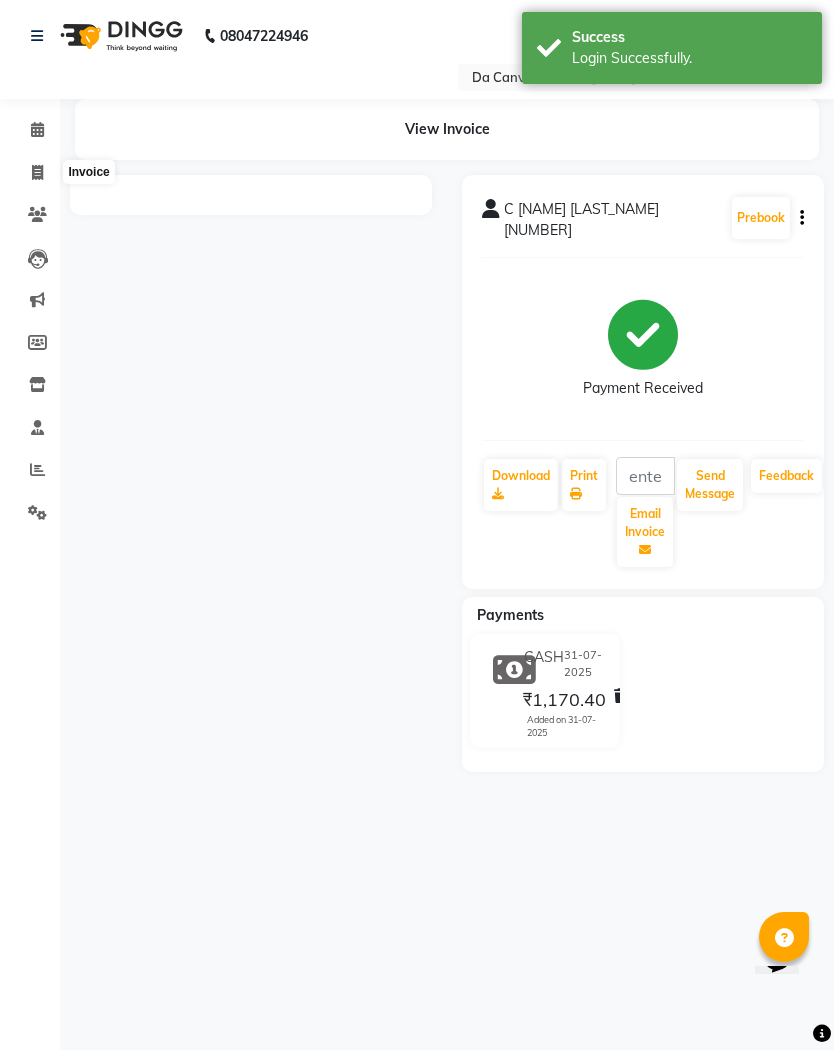 click 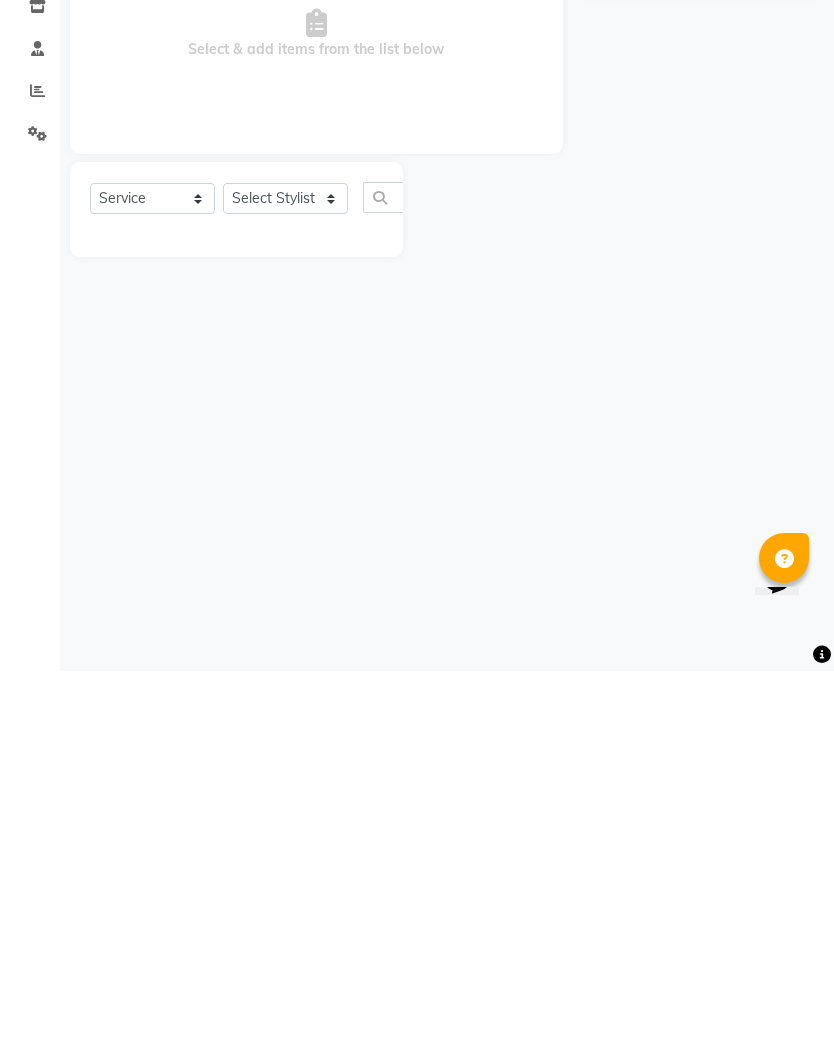 select on "membership" 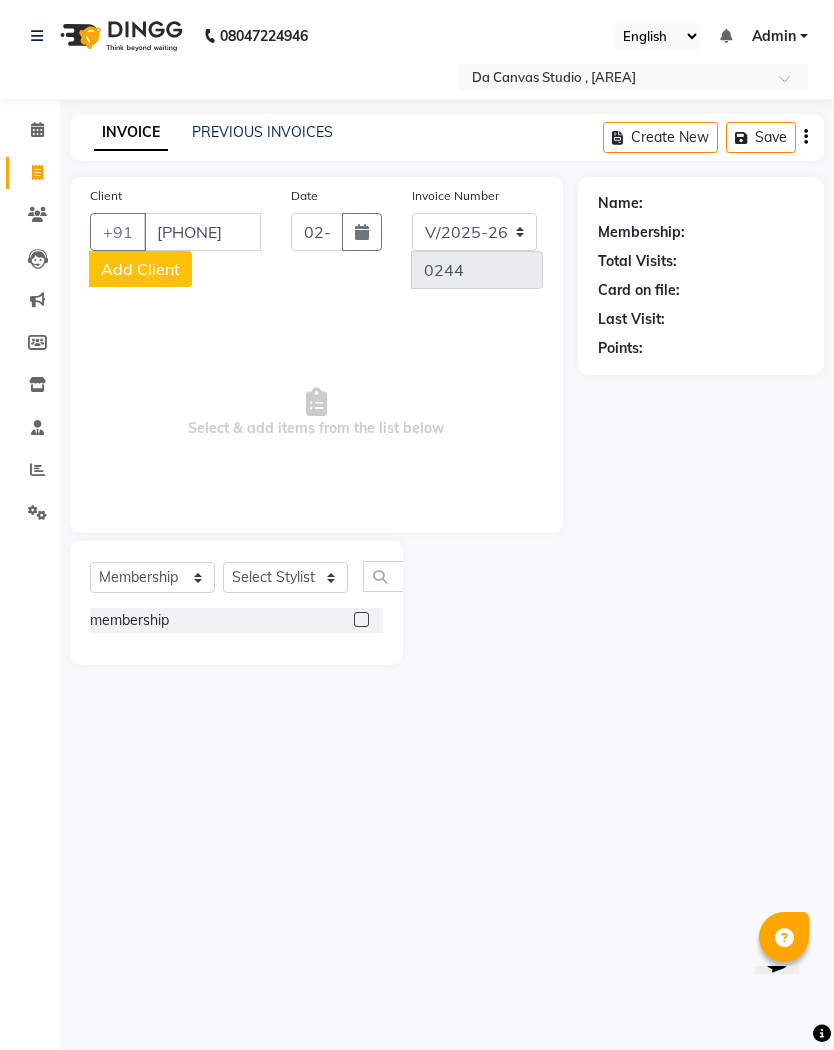 type on "[PHONE]" 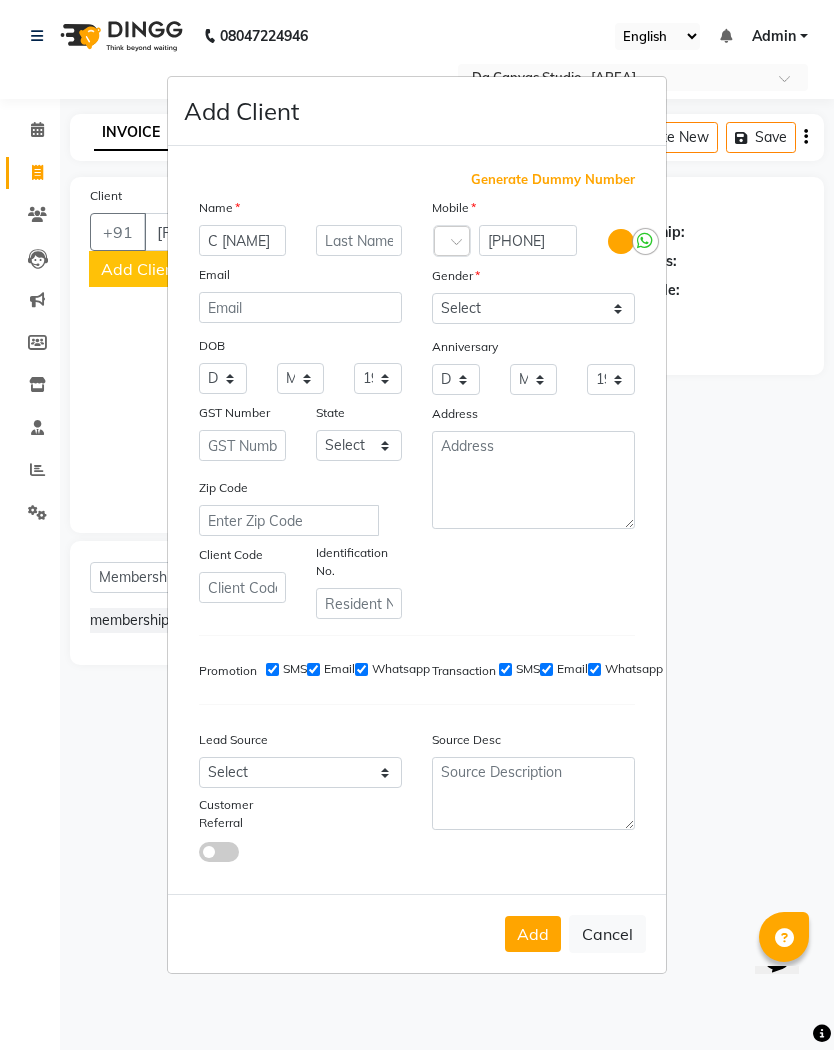 type on "C [NAME]" 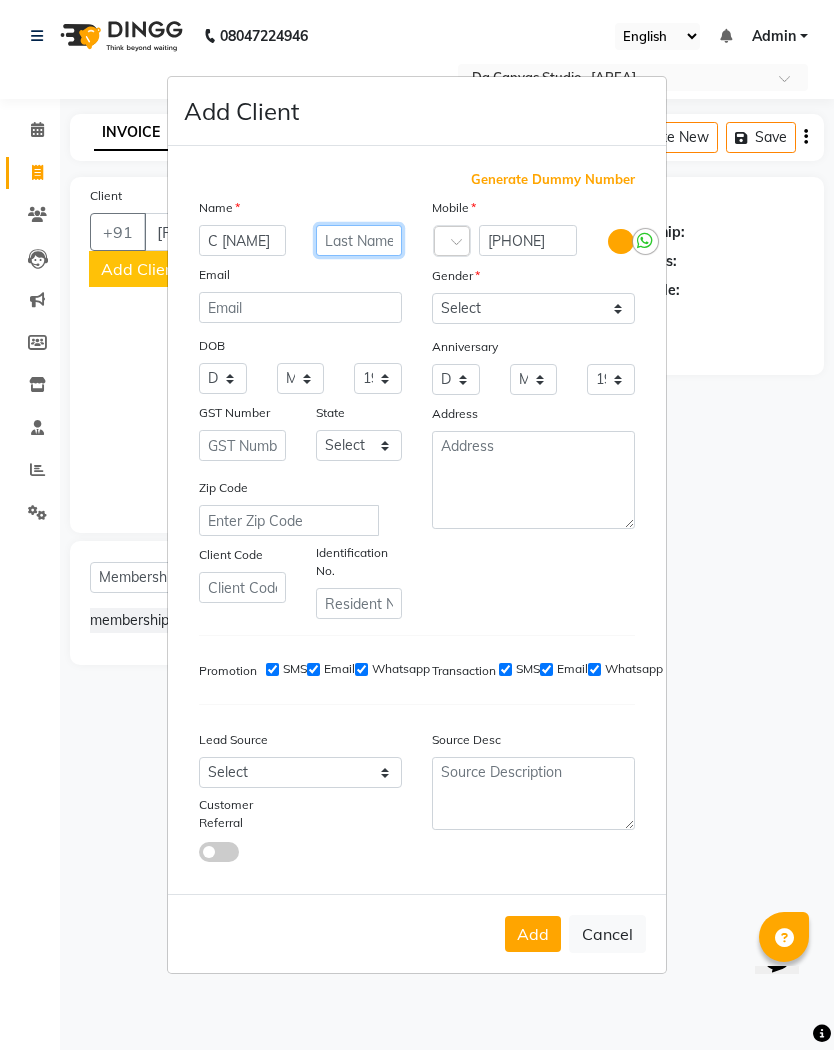 click at bounding box center (359, 240) 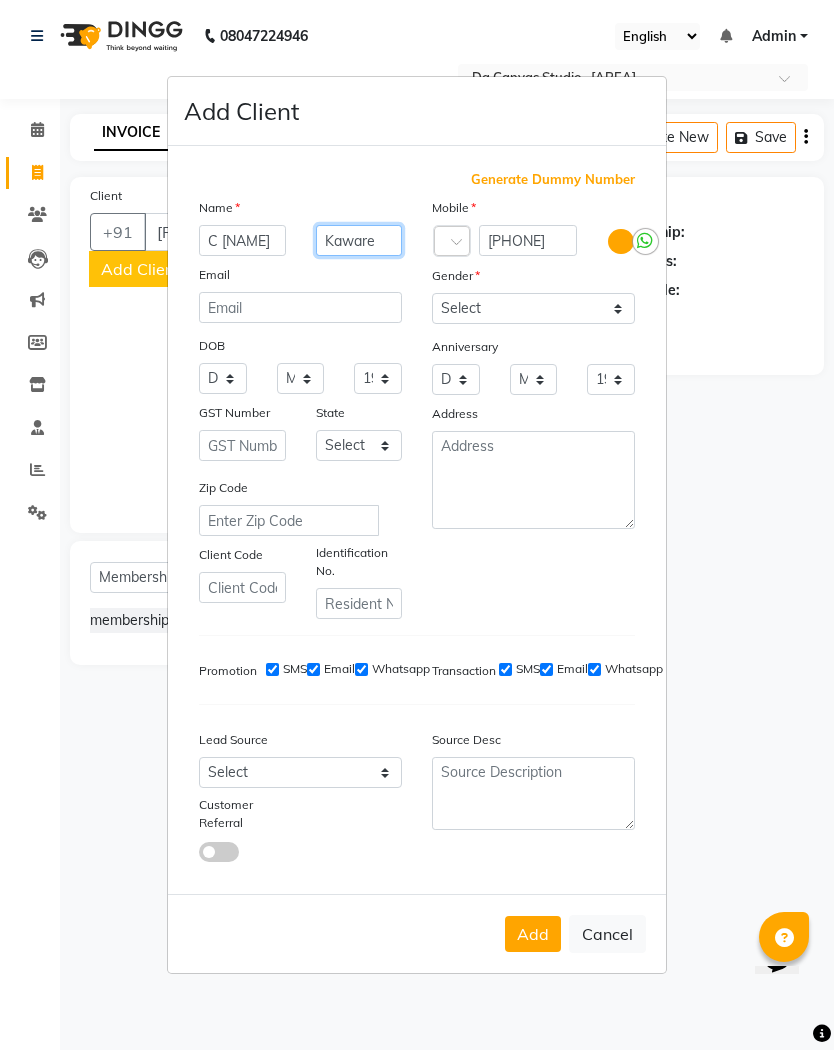 type on "Kaware" 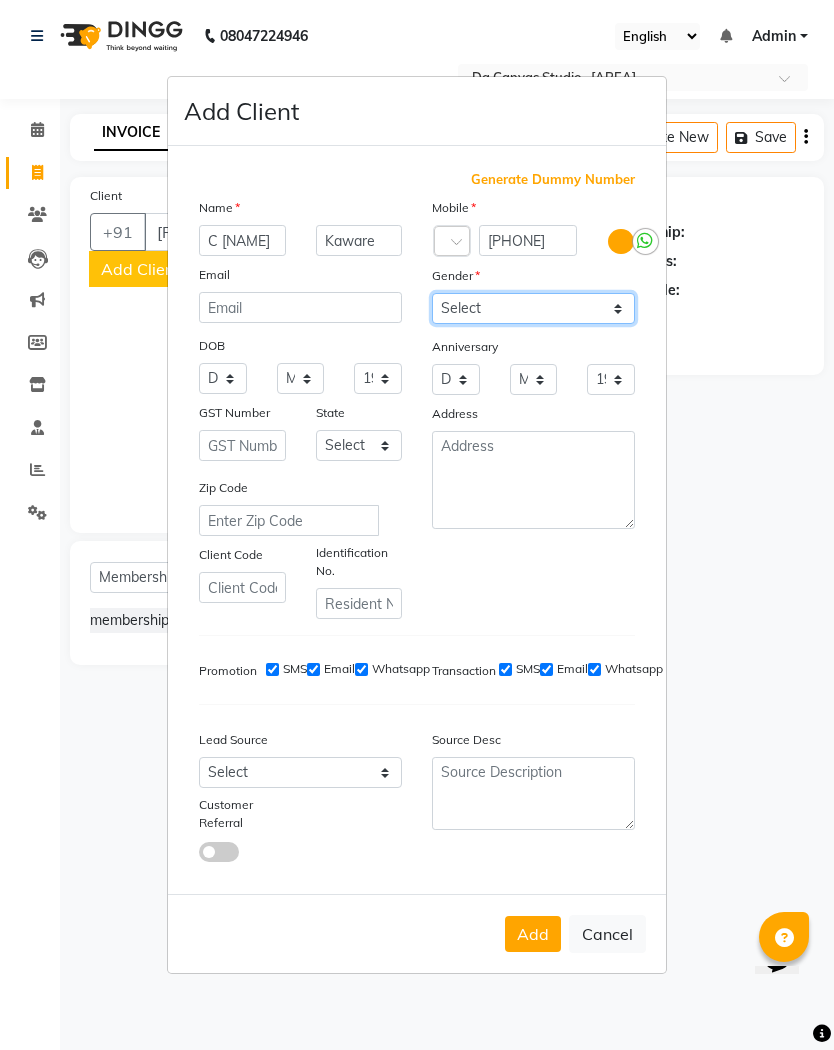 click on "Select Male Female Other Prefer Not To Say" at bounding box center [533, 308] 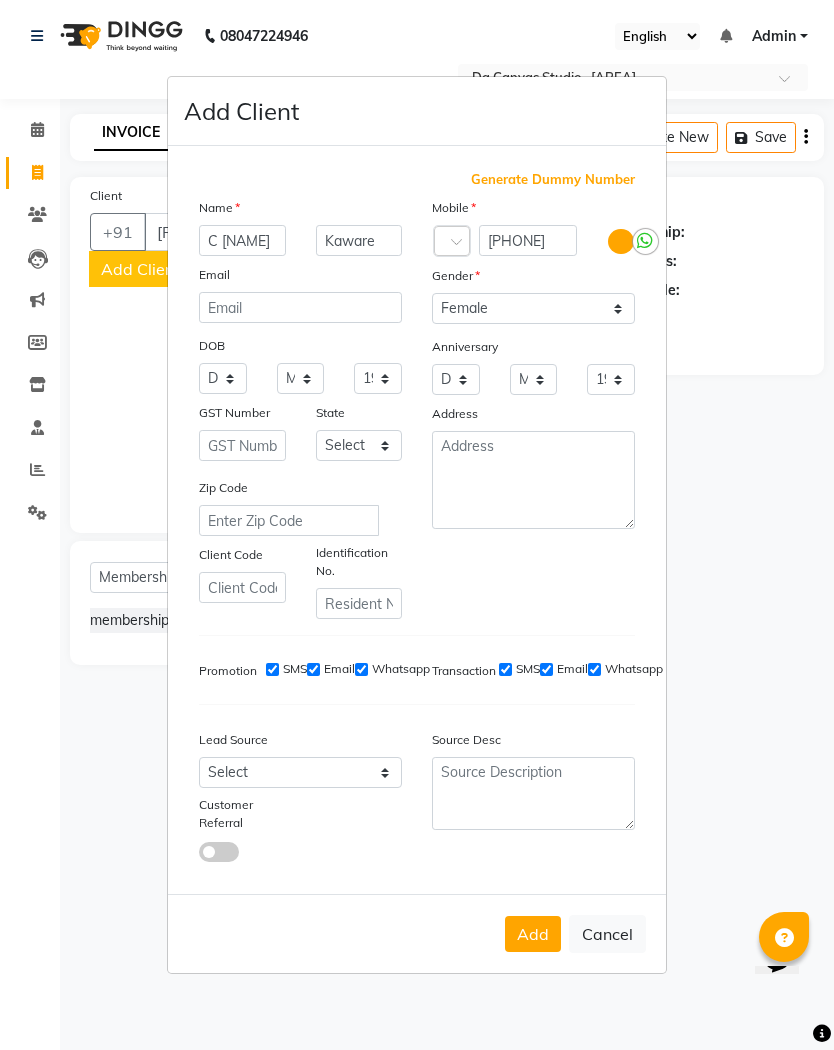click on "Add" at bounding box center [533, 934] 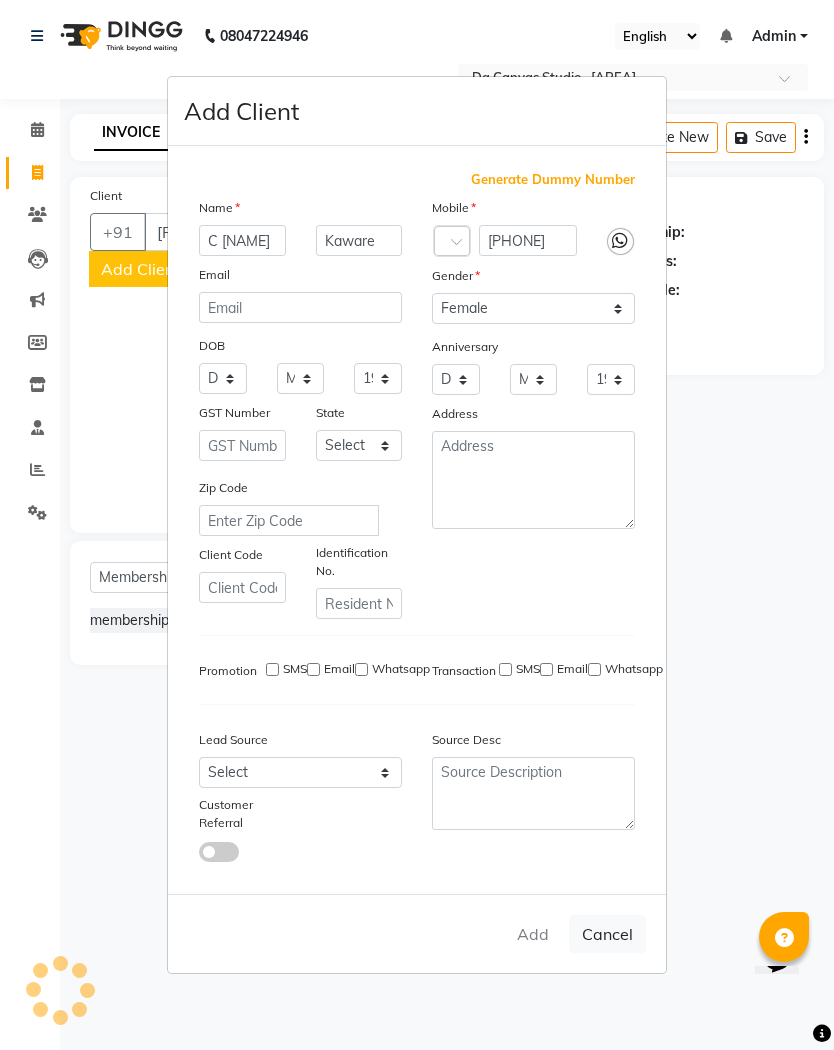 type 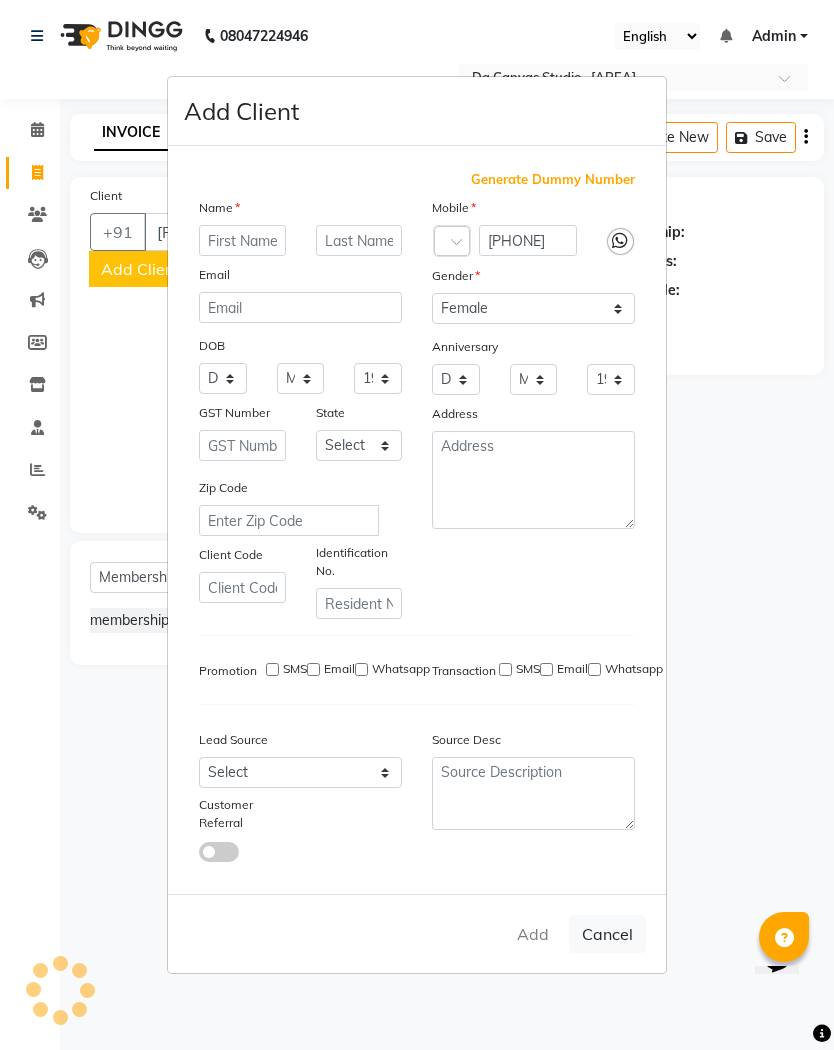 select 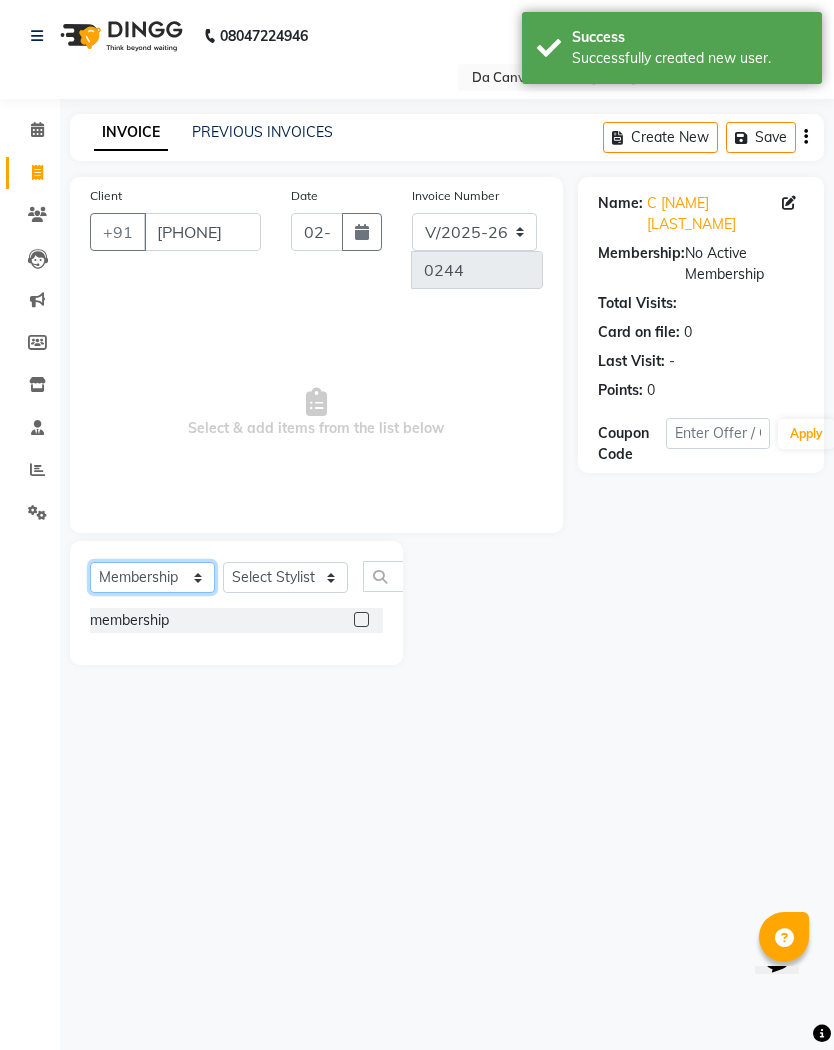 click on "Select  Service  Product  Membership  Package Voucher Prepaid Gift Card" 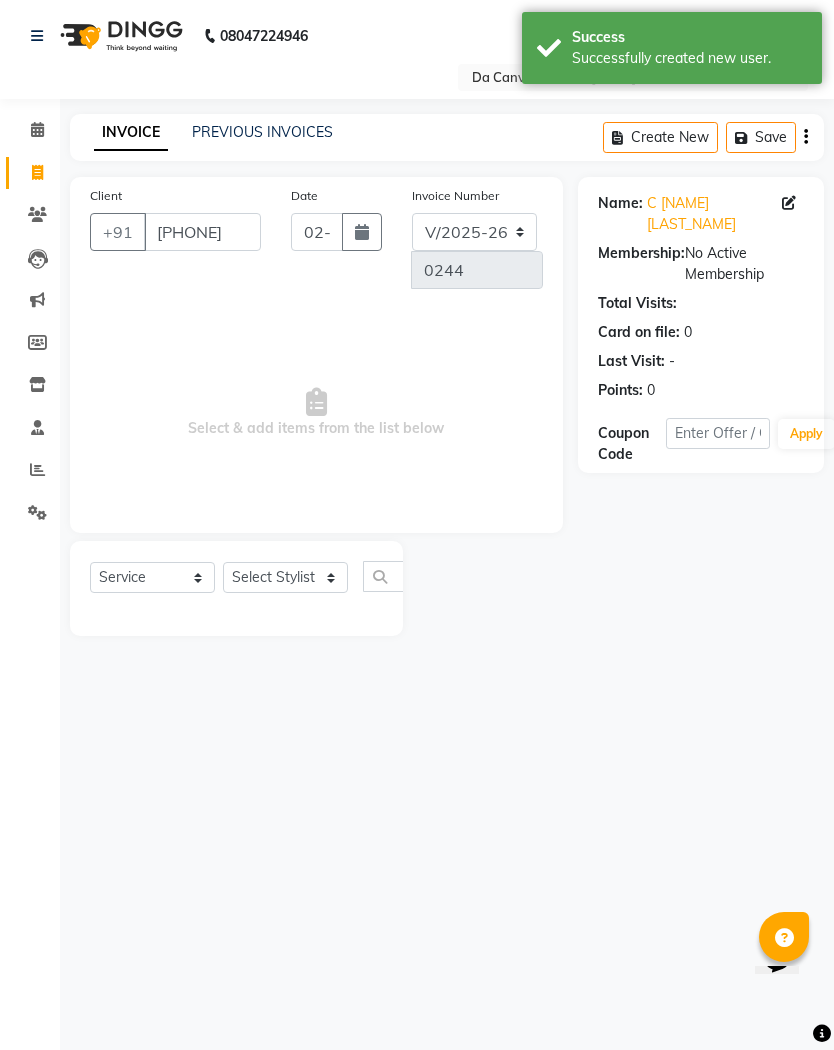 click on "Select Stylist [NAME] [NAME] [NAME] [NAME] [NAME] [NAME] [NAME] [NAME] [NAME] [NAME] [NAME] [NAME] [NAME] [NAME] [NAME] [NAME] [NAME] [NAME]" 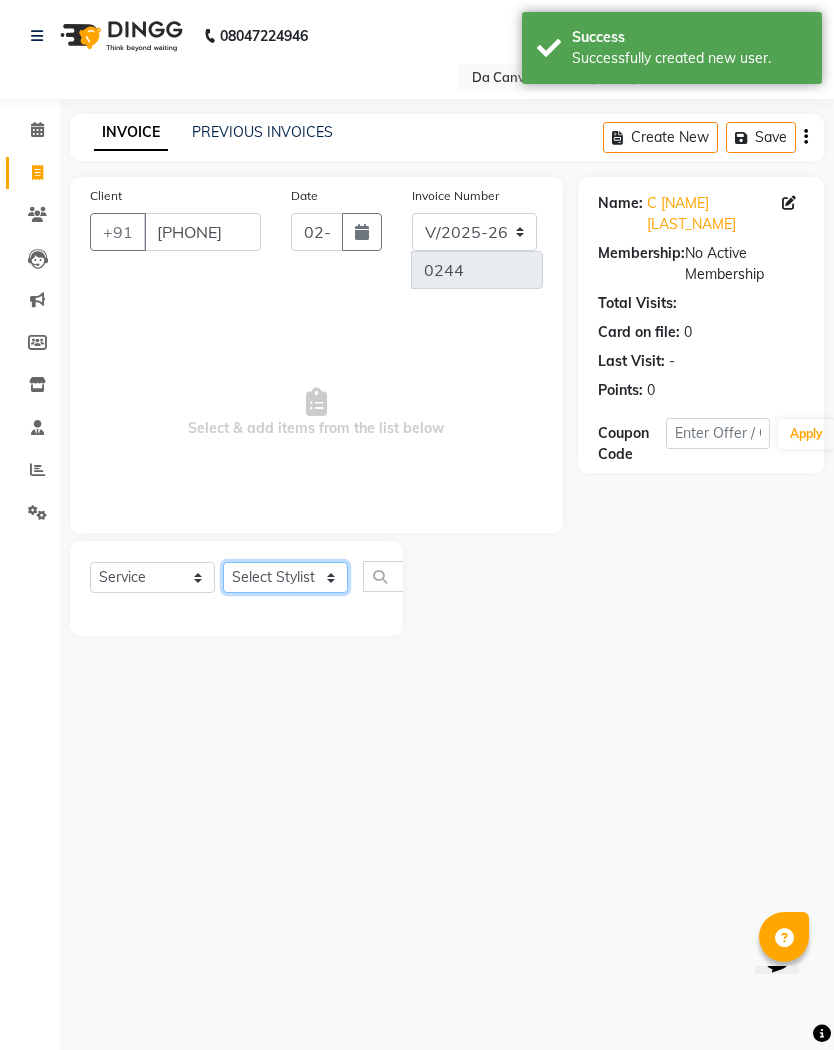 select on "[NUMBER]" 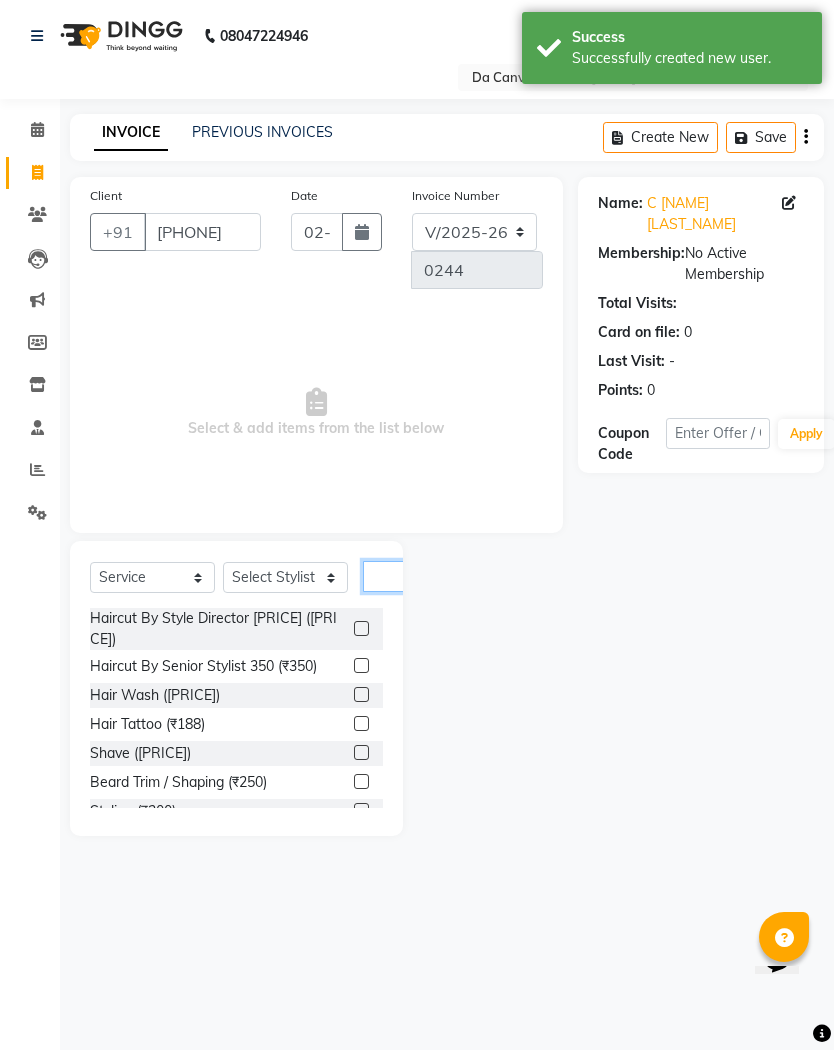 click 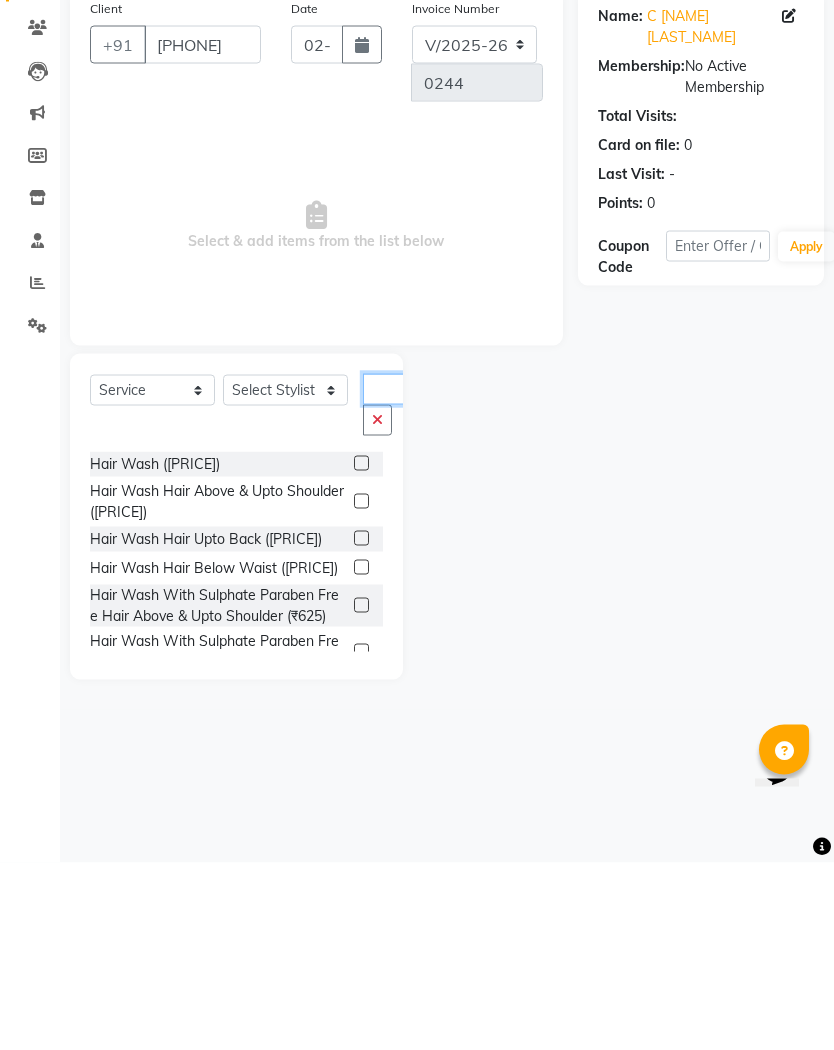 type on "Wash" 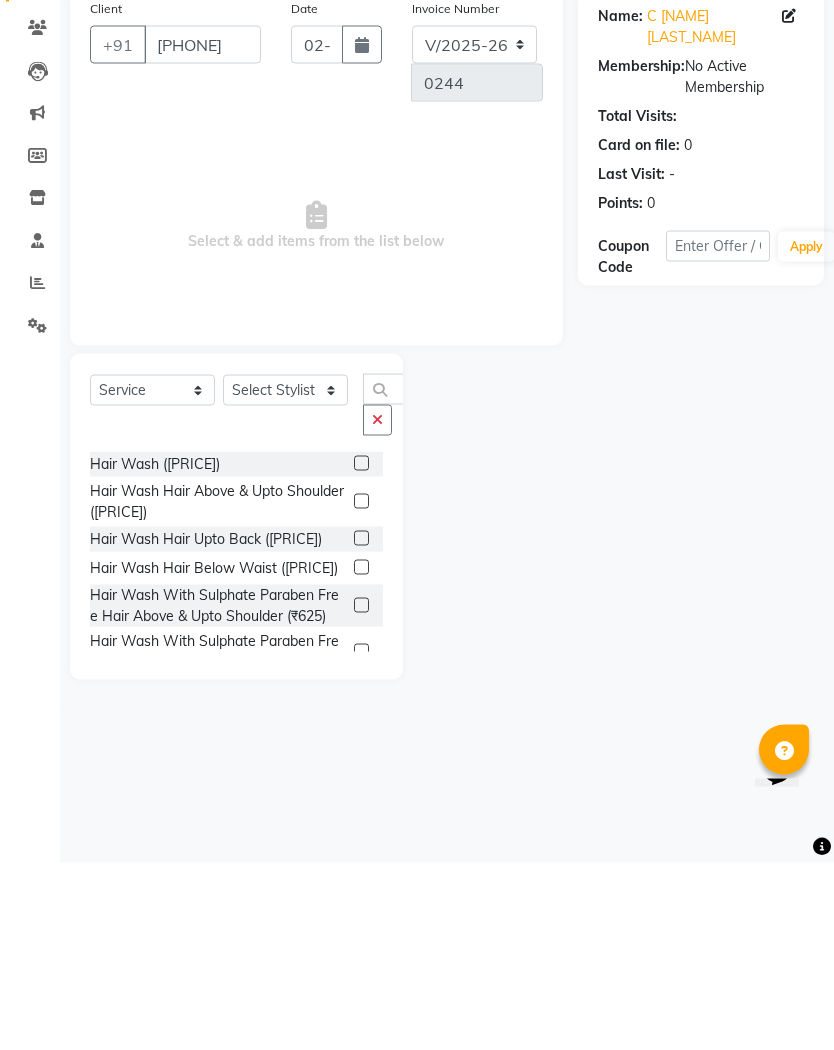 click 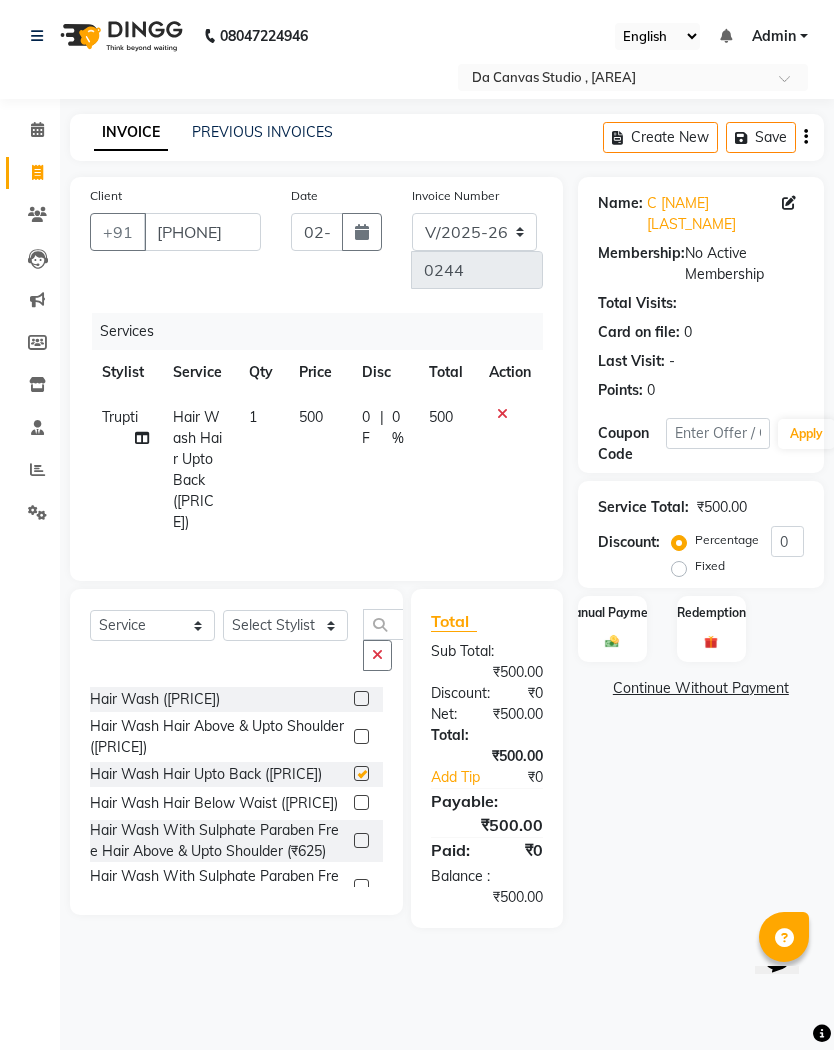 checkbox on "false" 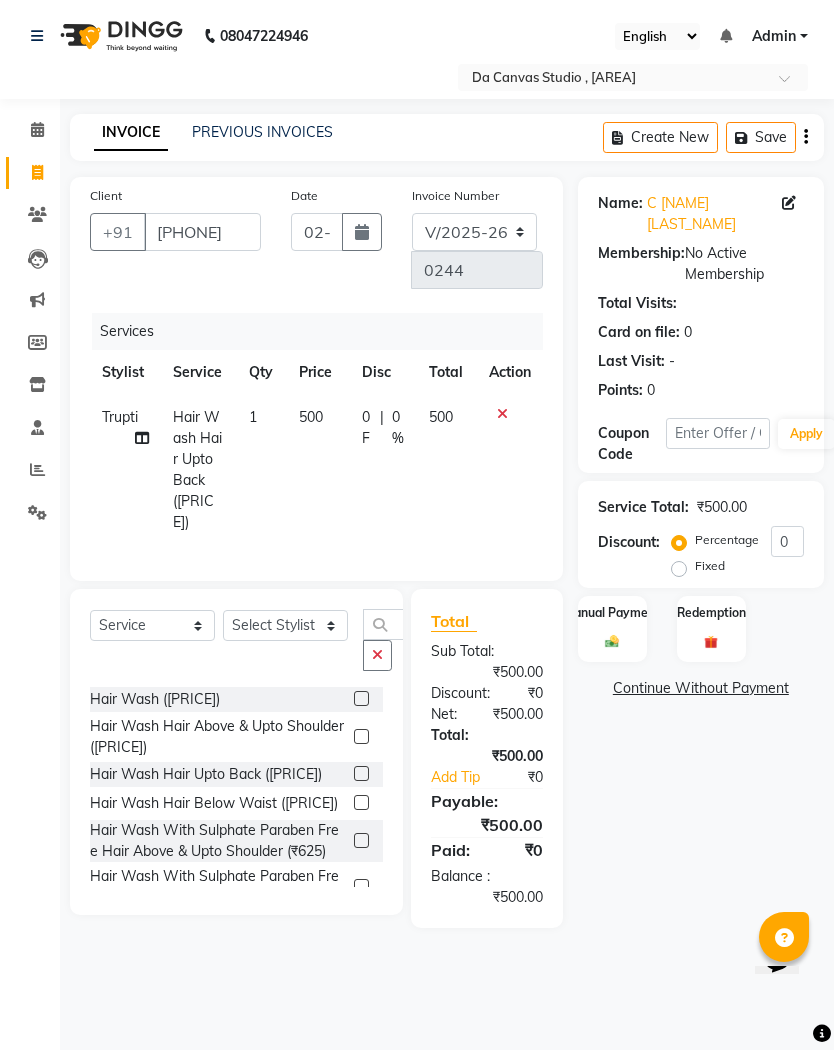 click 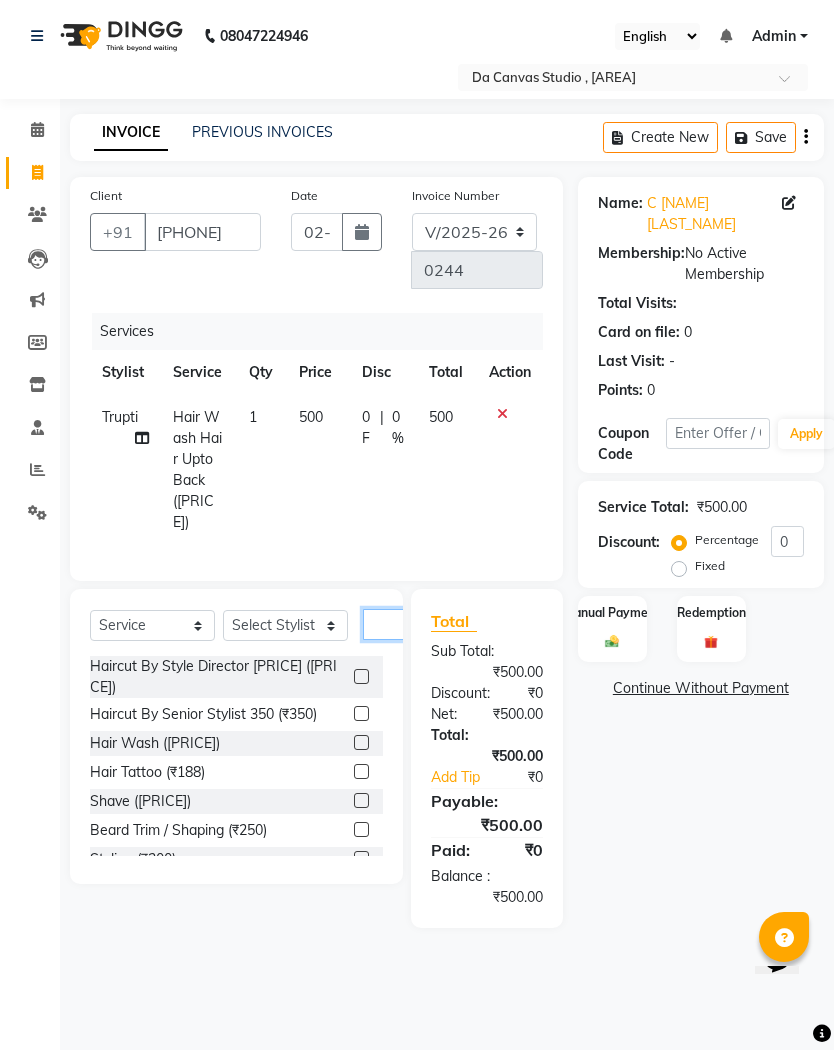 scroll, scrollTop: 0, scrollLeft: 1, axis: horizontal 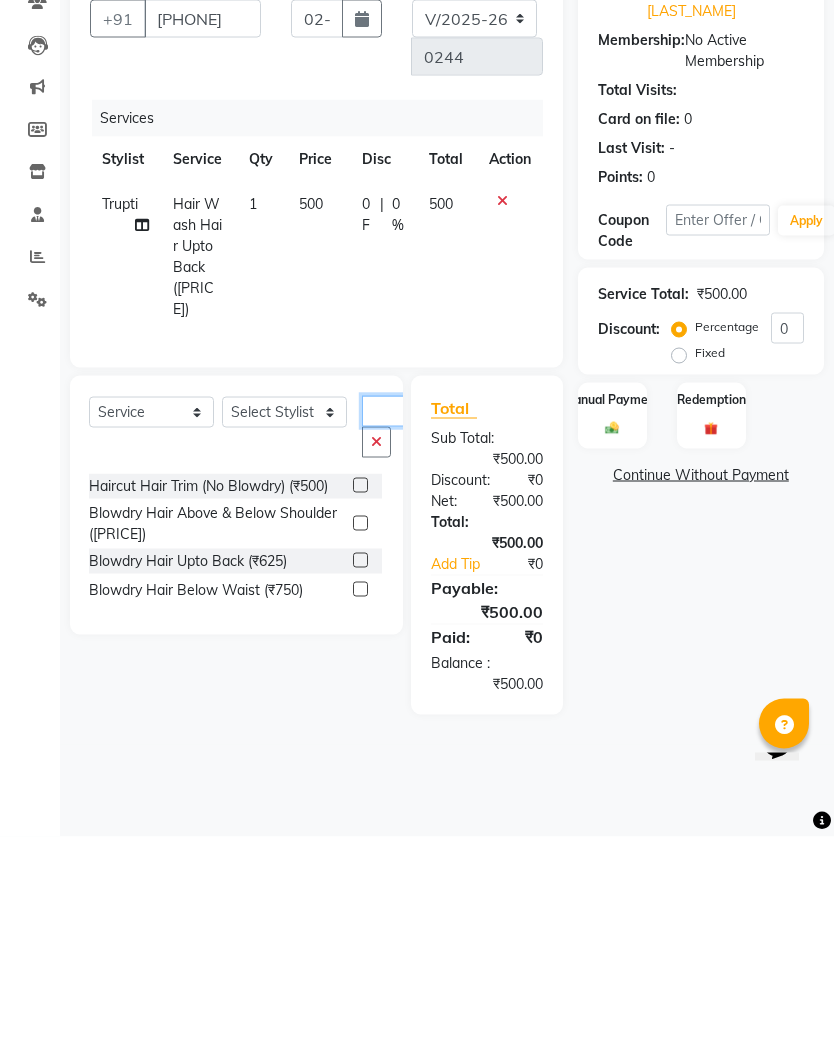 type on "Blow" 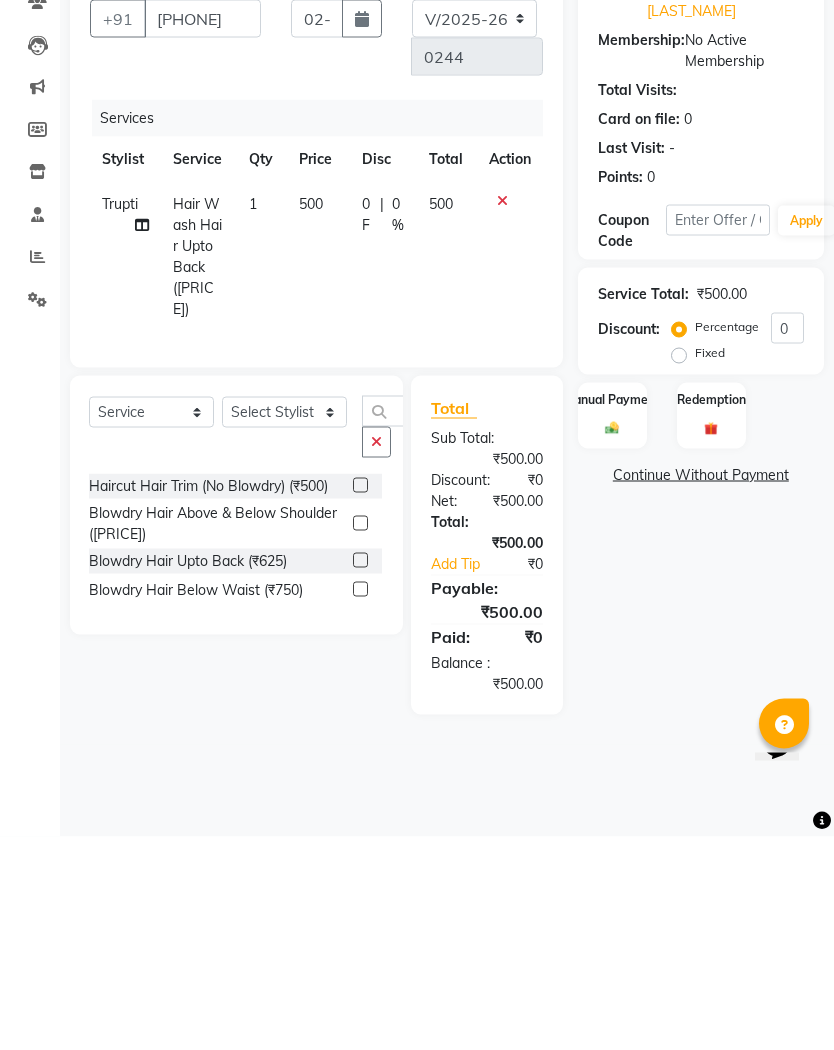 click 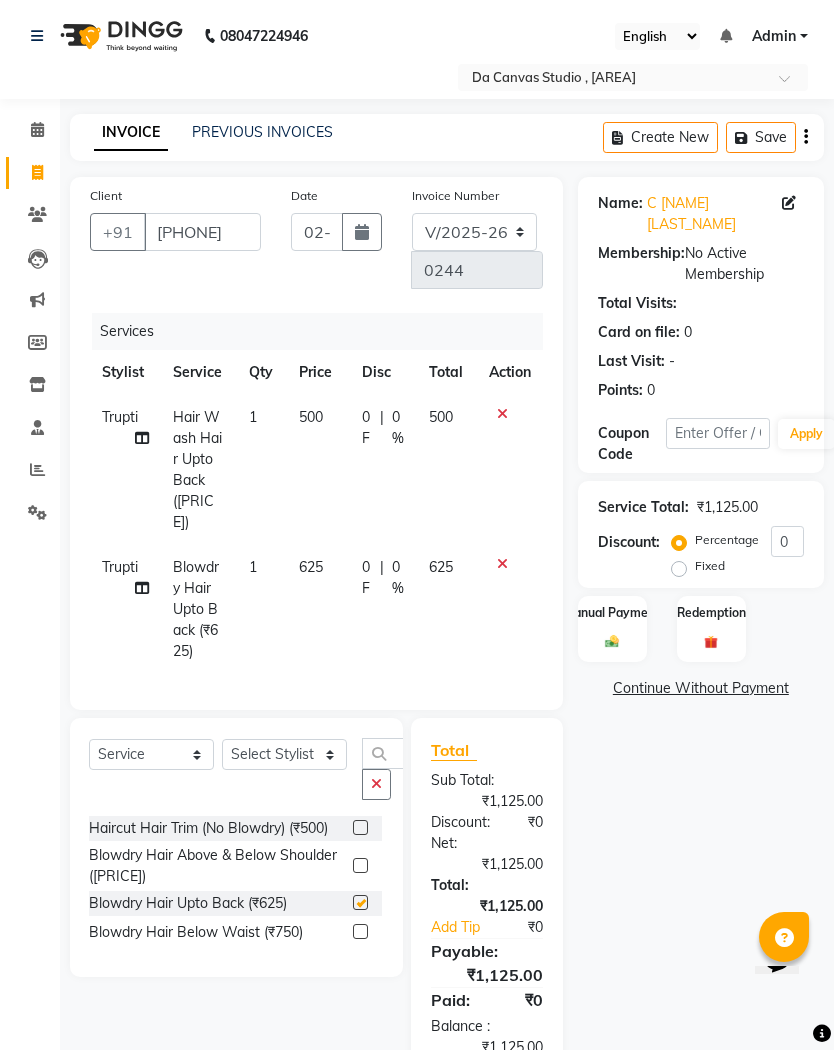 checkbox on "false" 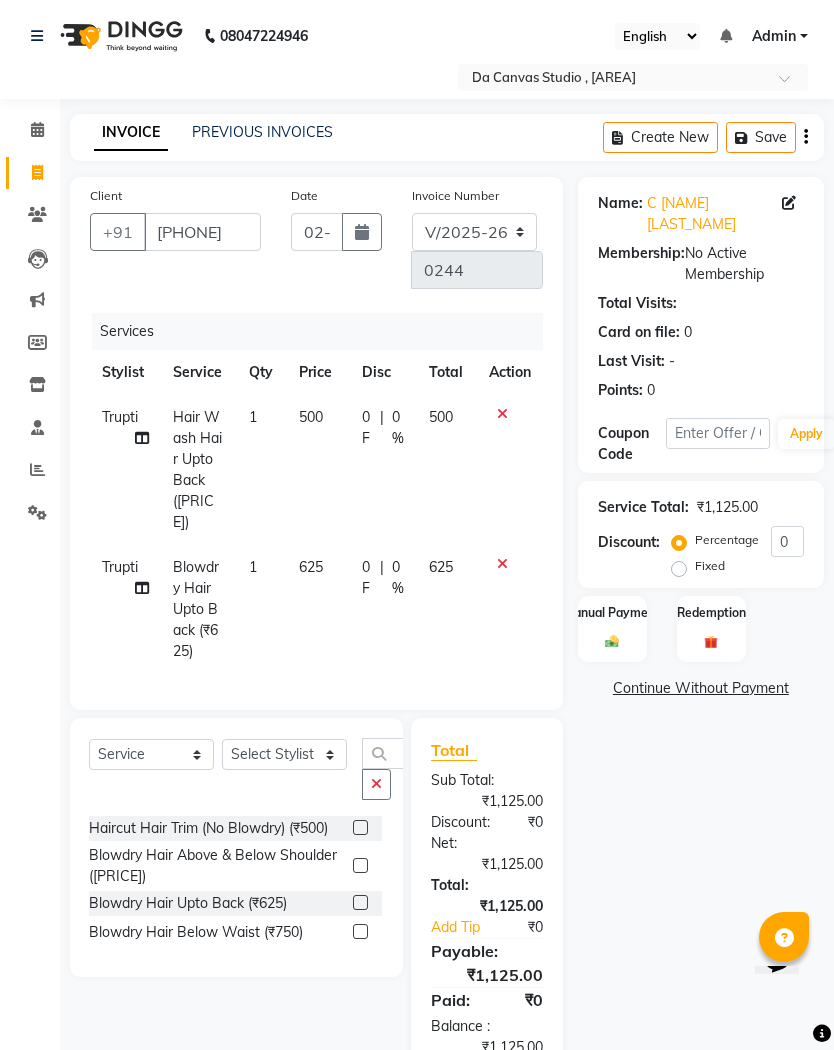 click on "1" 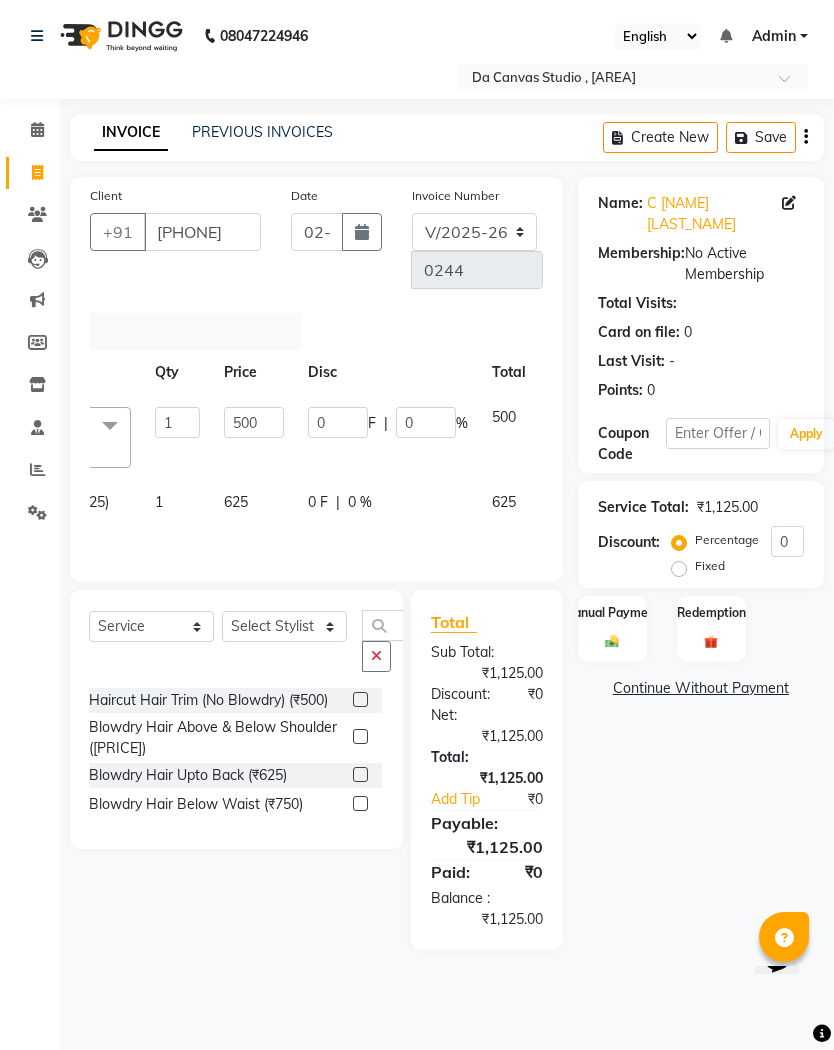 scroll, scrollTop: 0, scrollLeft: 268, axis: horizontal 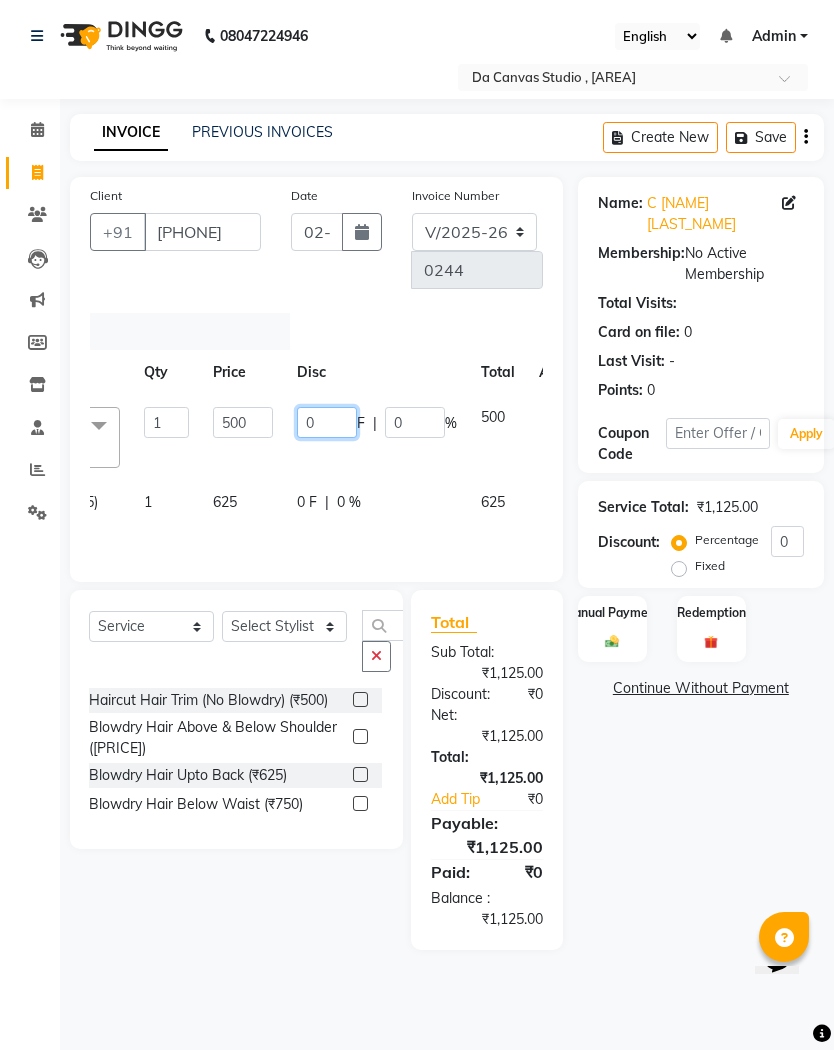 click on "0" 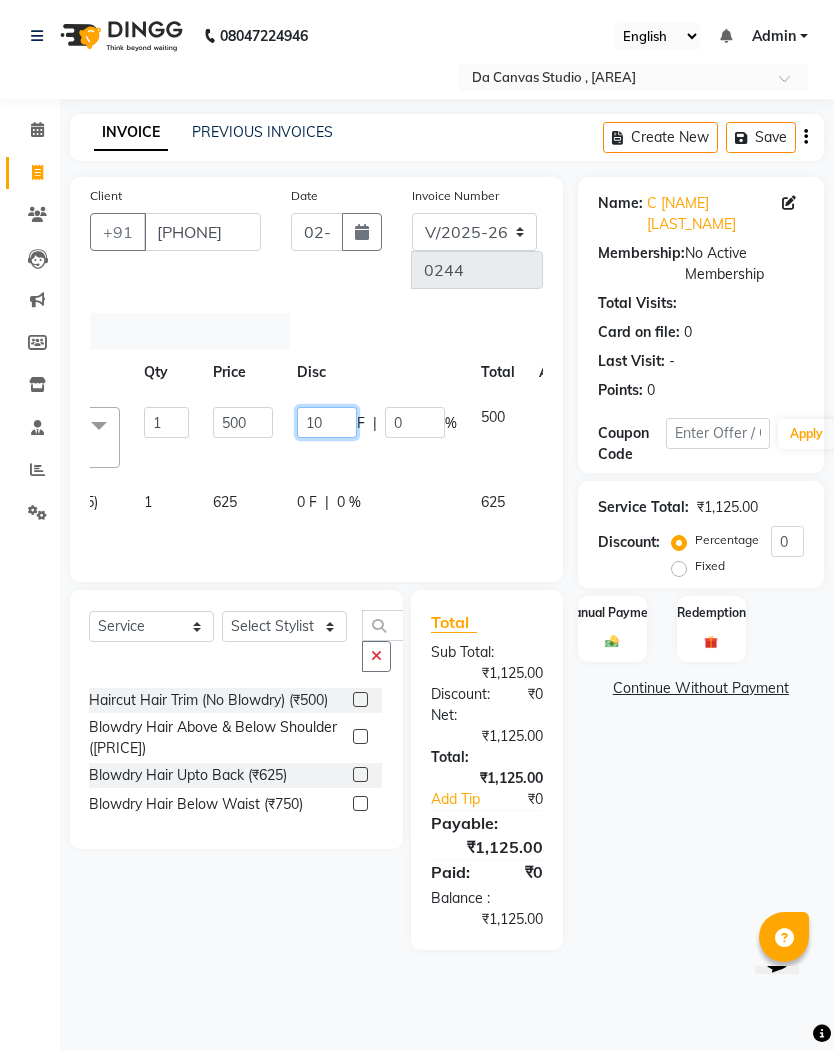 type on "100" 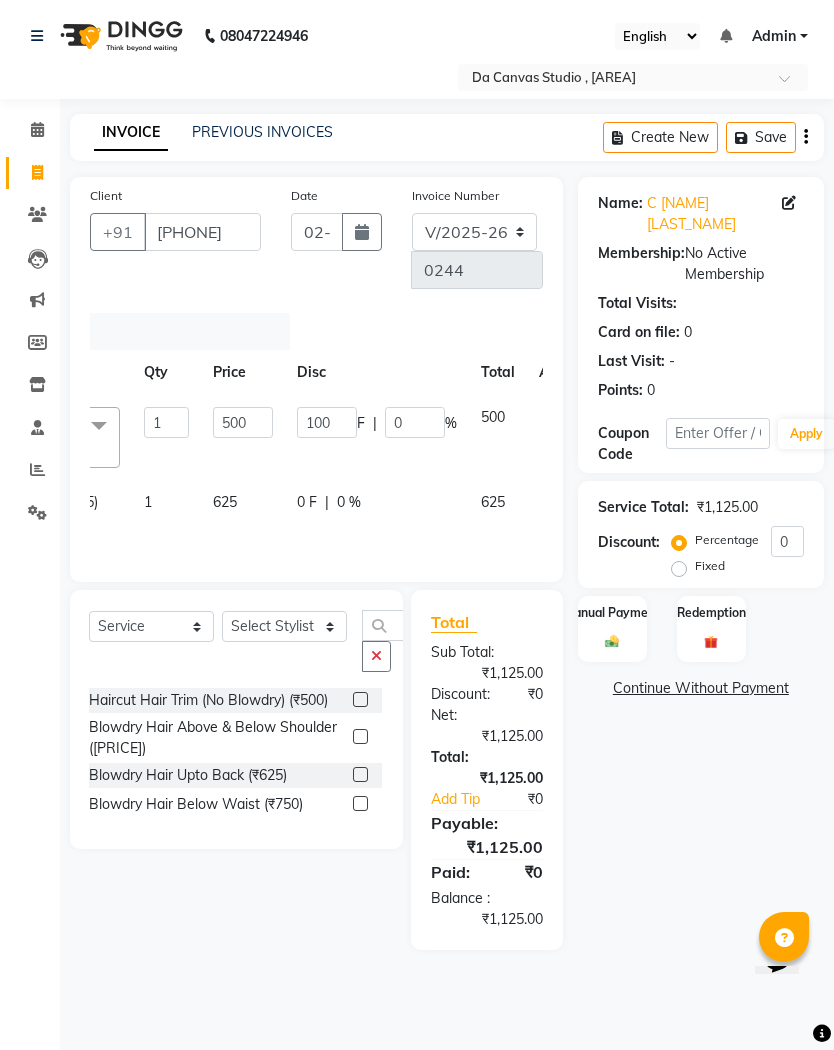 click on "Select Stylist [NAME] [NAME] [NAME] [NAME] [NAME] [NAME] [NAME] [NAME] [NAME] [NAME] [NAME] [NAME] [NAME] [NAME] [NAME] [NAME] [NAME] [NAME] Hair Wash Hair Upto Back (₹500)  x Haircut By Style Director 750 (₹750) Haircut By Senior Stylist 350 (₹350) Hair Wash (₹125) Hair Tattoo (₹188) Shave (₹188) Beard Trim / Shaping (₹250) Styling (₹200) Hair Colour Male Global Color Short (₹850) Hair Colour Male Global Color Medium (₹1500) Hair Colour Male Global Color Long (₹2500) Hair Colour Male Highlights Short (₹1500) Hair Colour Male Highlights Medium (₹2500) Hair Colour Male Highlights Long (₹4000) Hair Colour Male Crown Global Colour Short (₹750) Hair Colour Male Crown Global Colour Medium (₹1200) Hair Colour Male Crown Global Colour Long (₹2200) Hair Colour Male Crown Highlight Short (₹1000) Hair Colour Male Crown Highlight Medium (₹1800) Hair Colour Male Crown Highlight Long (₹2400) Hair Spa (₹900) Keratin / Protein Hair Spa (₹1500) 1 500 F" 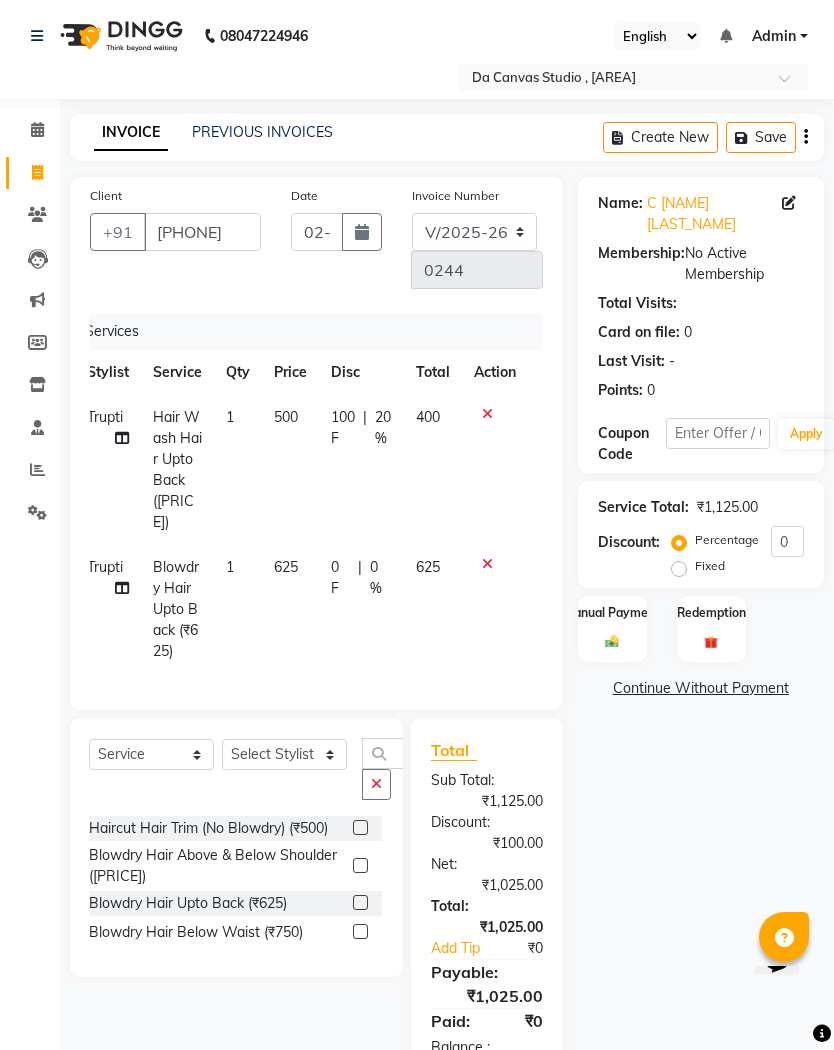 scroll, scrollTop: 0, scrollLeft: 15, axis: horizontal 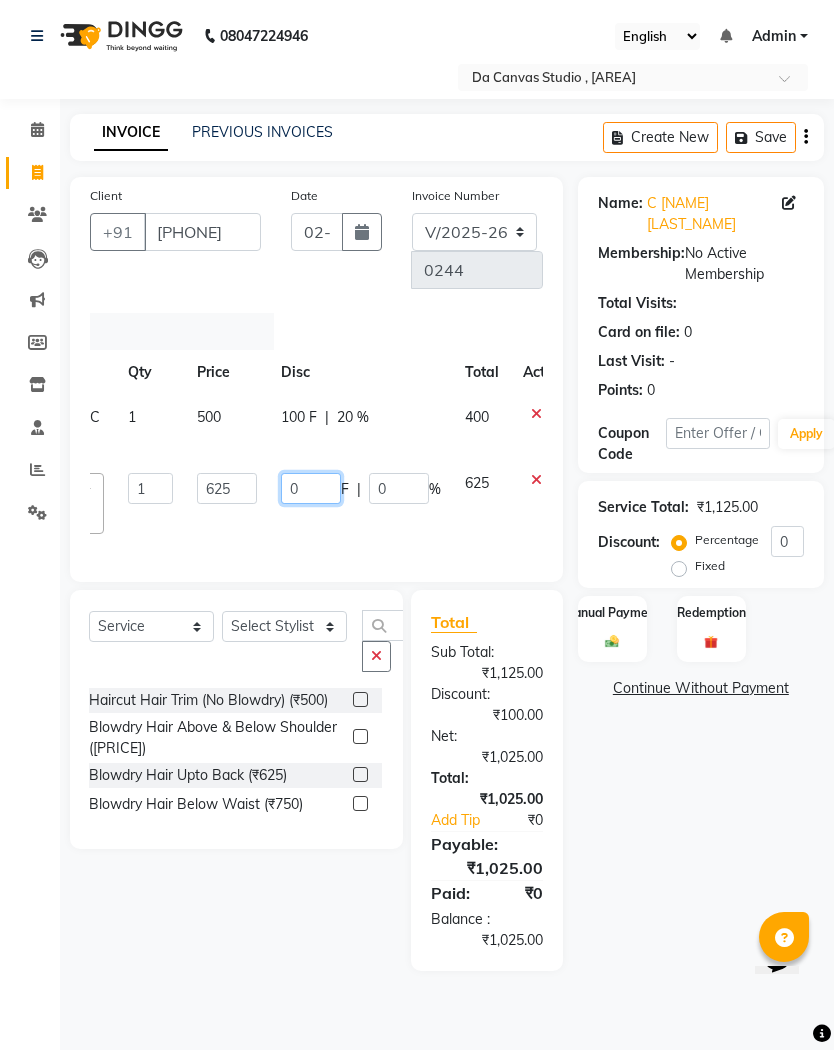 click on "0" 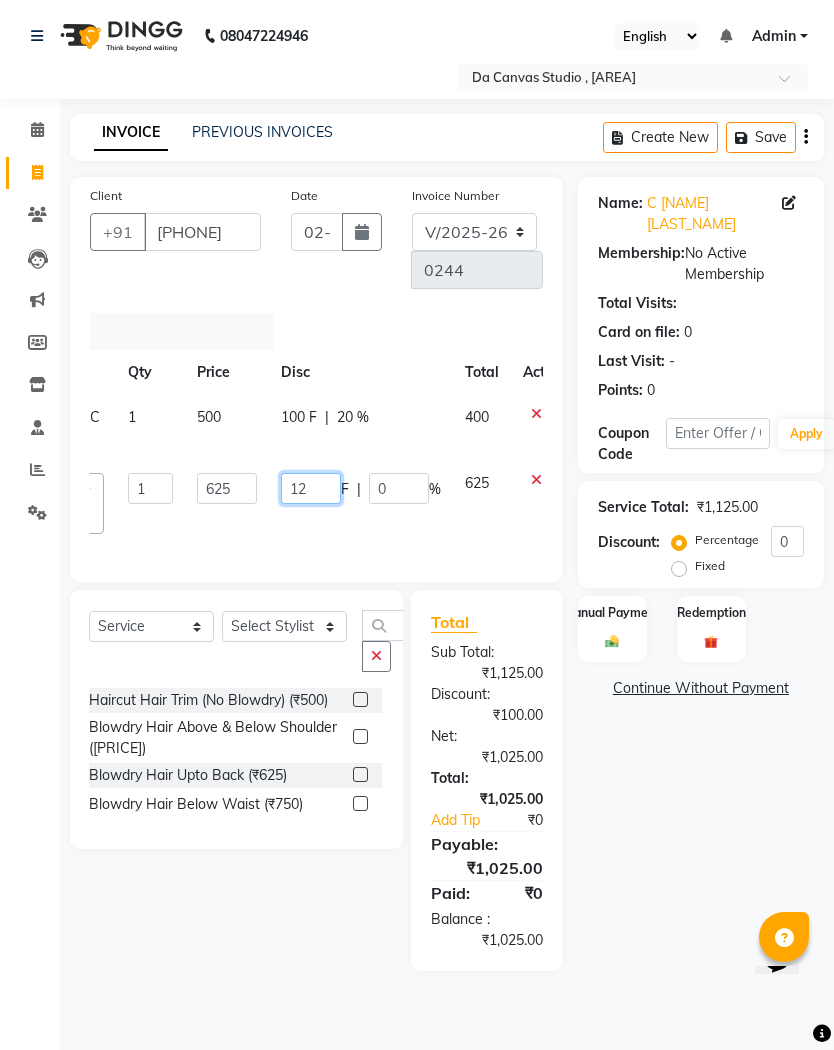 type on "125" 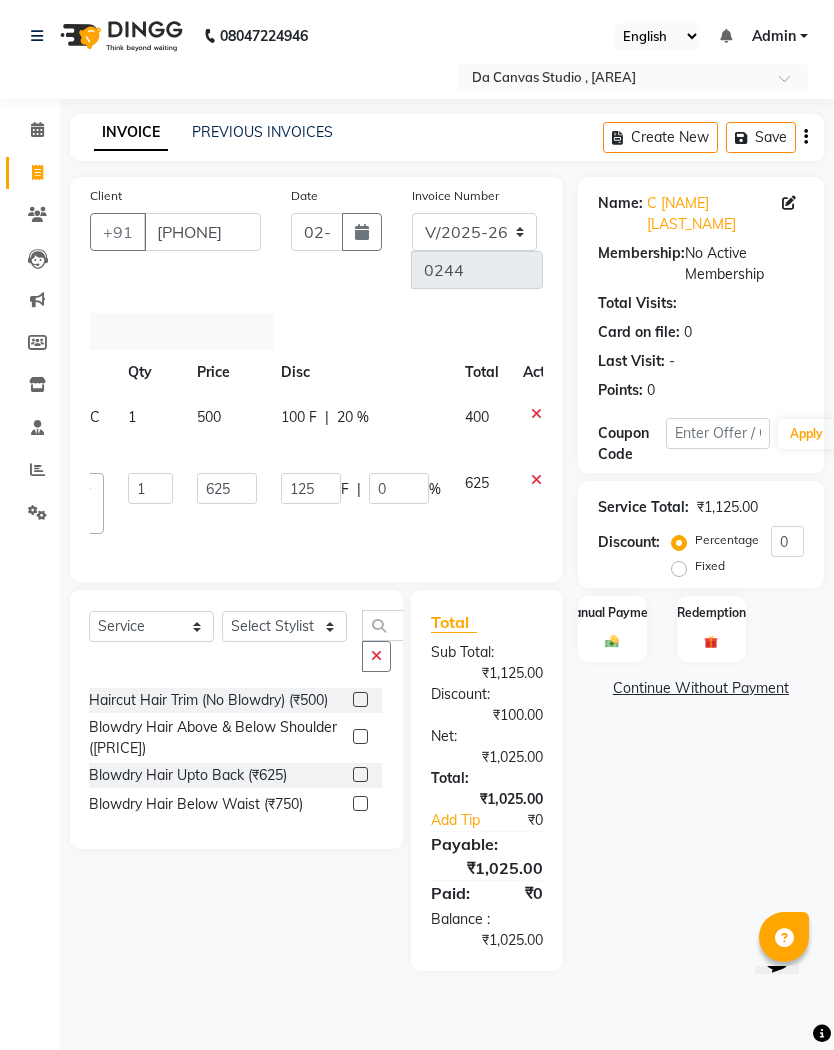 click on "[FIRST] [FIRST] [FIRST] [FIRST] [FIRST] [FIRST] [FIRST] [FIRST] [FIRST] [FIRST] [FIRST] [FIRST] [FIRST] [FIRST] [FIRST] [FIRST] [FIRST] [FIRST] [FIRST] [FIRST] Blowdry Hair Upto Back ([PRICE]) x Haircut By Style Director [PRICE] ([PRICE]) Haircut By Senior Stylist [PRICE] ([PRICE]) Hair Wash ([PRICE]) Hair Tattoo ([PRICE]) Shave ([PRICE]) Beard Trim / Shaping ([PRICE]) Styling ([PRICE]) Hair Colour Male Global Color Short ([PRICE]) Hair Colour Male Global Color Medium ([PRICE]) Hair Colour Male Global Color Long ([PRICE]) Hair Colour Male Highlights Short ([PRICE]) Hair Colour Male Highlights Medium ([PRICE]) Hair Colour Male Highlights Long ([PRICE]) Hair Colour Male Crown Global Colour Short ([PRICE]) Hair Colour Male Crown Global Colour Medium ([PRICE]) Hair Colour Male Crown Global Colour Long ([PRICE]) Hair Colour Male Crown Highlight Short ([PRICE]) Hair Colour Male Crown Highlight Medium ([PRICE]) Hair Colour Male Crown Highlight Long ([PRICE]) Hair Spa ([PRICE]) Keratin / Protein Hair Spa ([PRICE]) [NUMBER] [PRICE] [PRICE]" 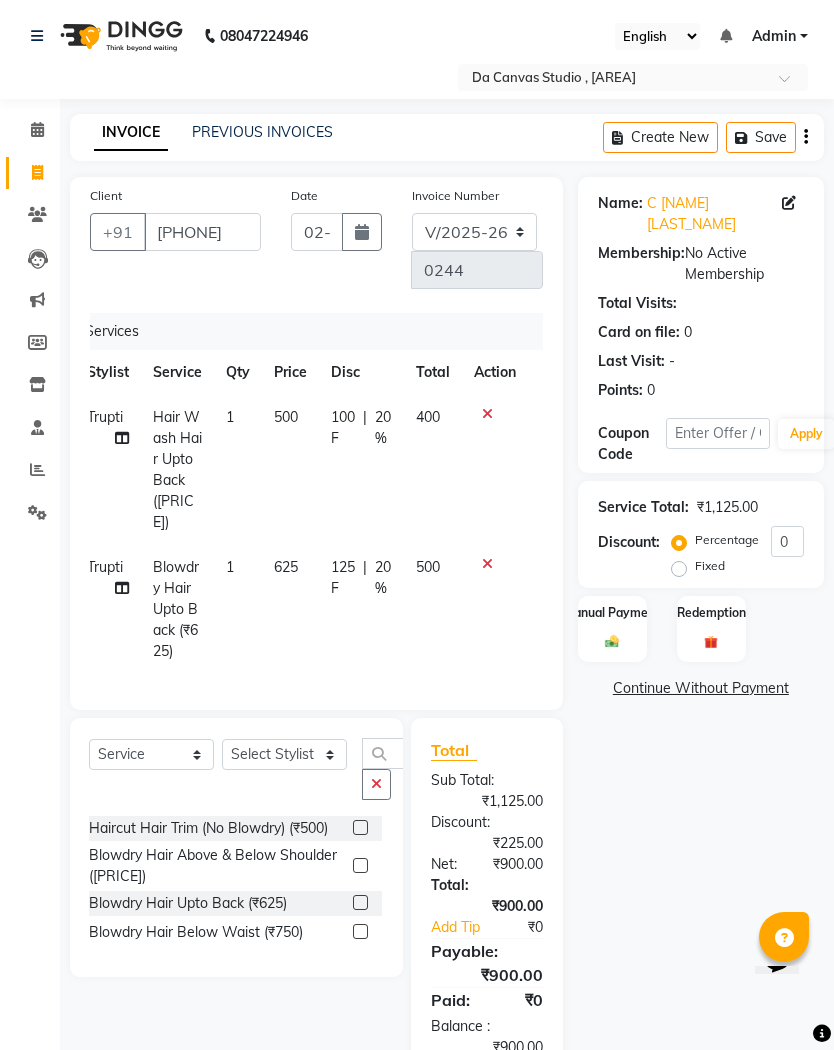 scroll, scrollTop: 0, scrollLeft: 15, axis: horizontal 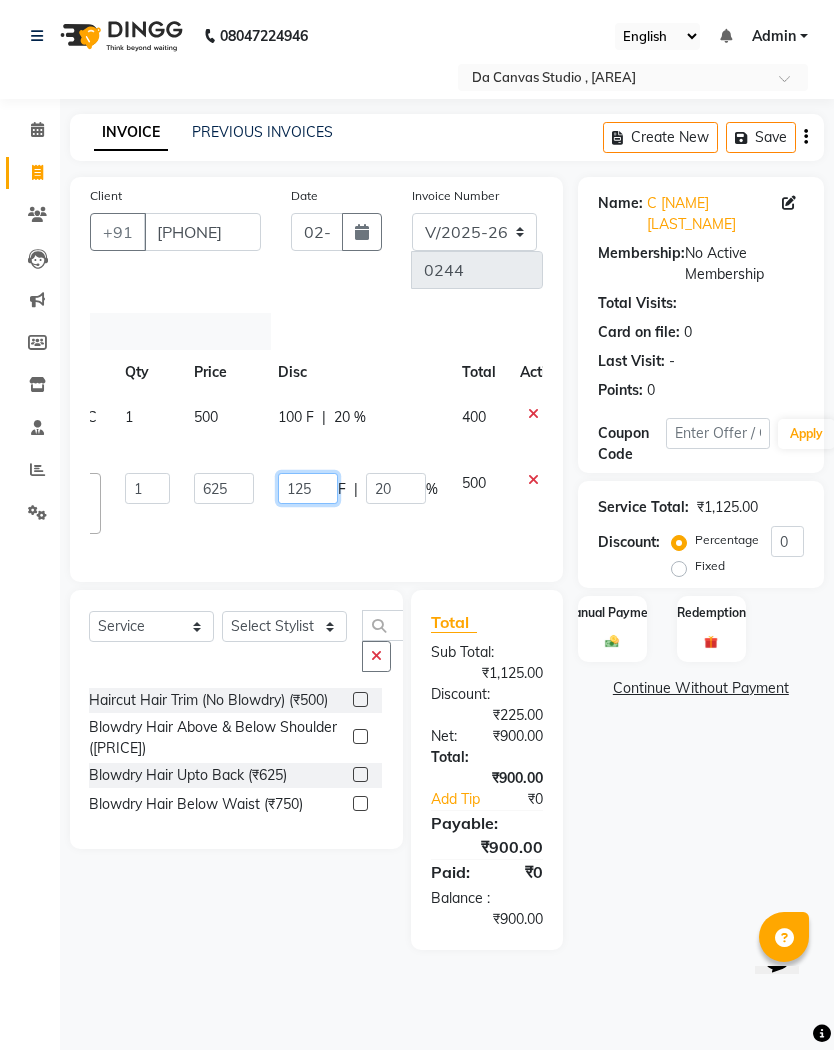 click on "125" 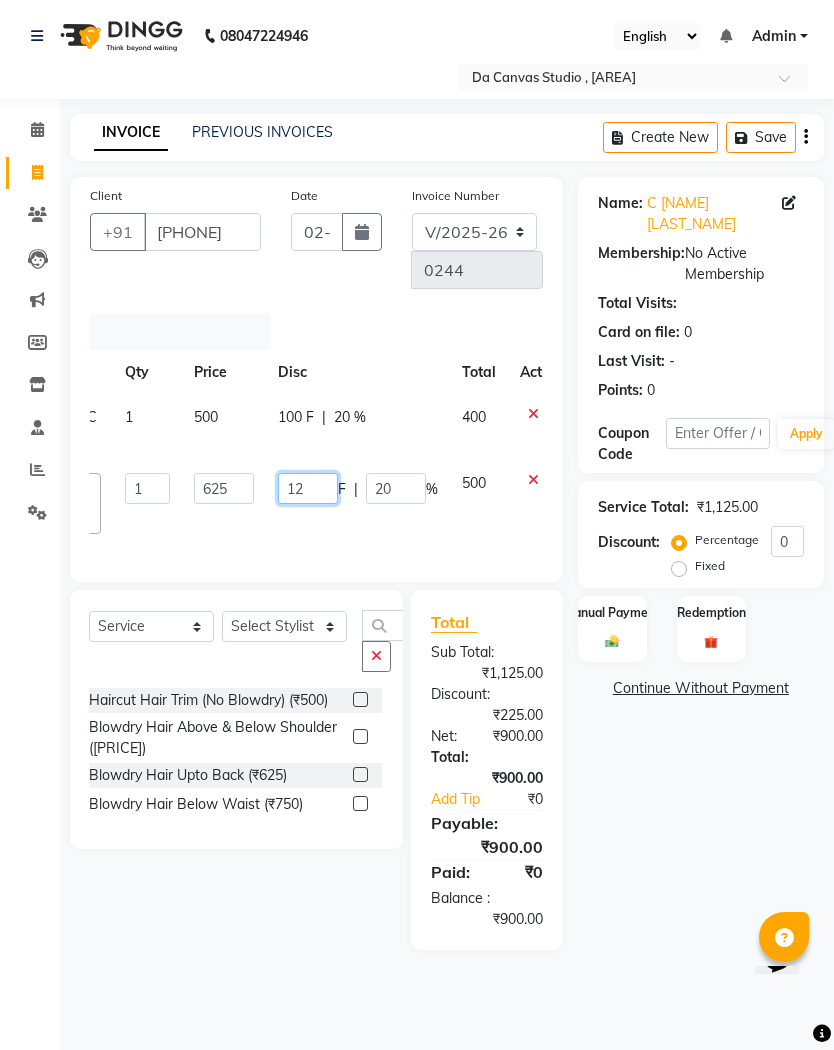 type on "1" 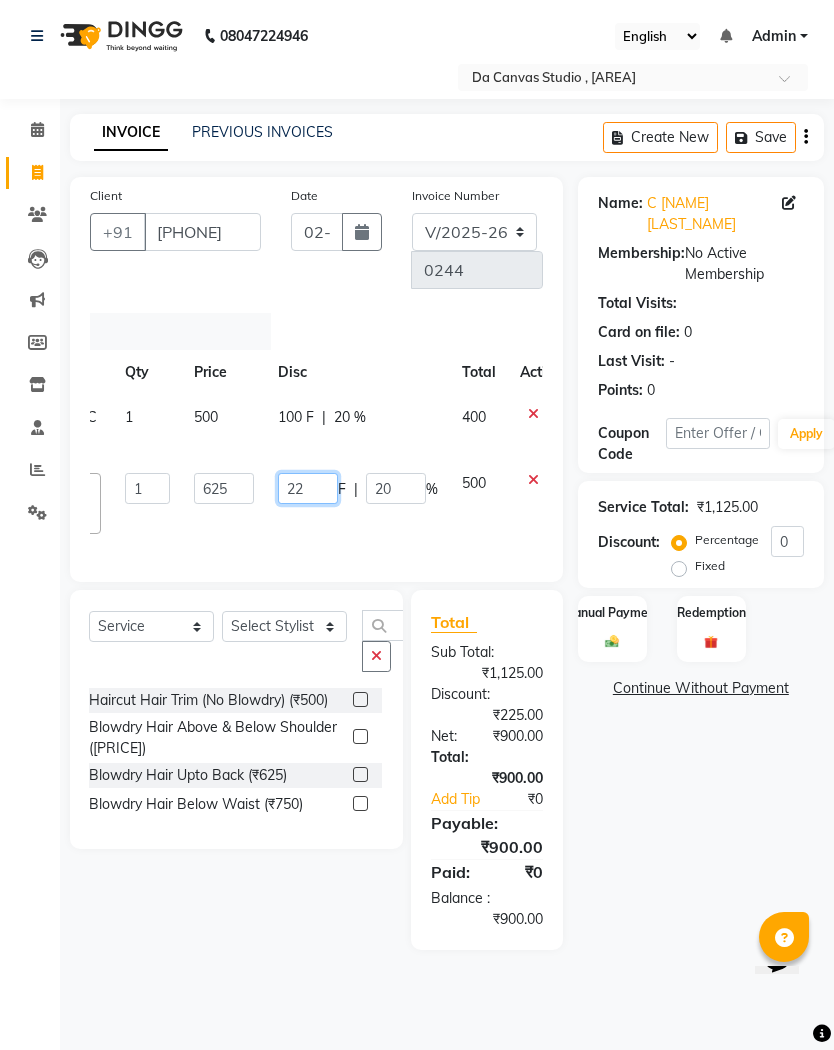 type on "225" 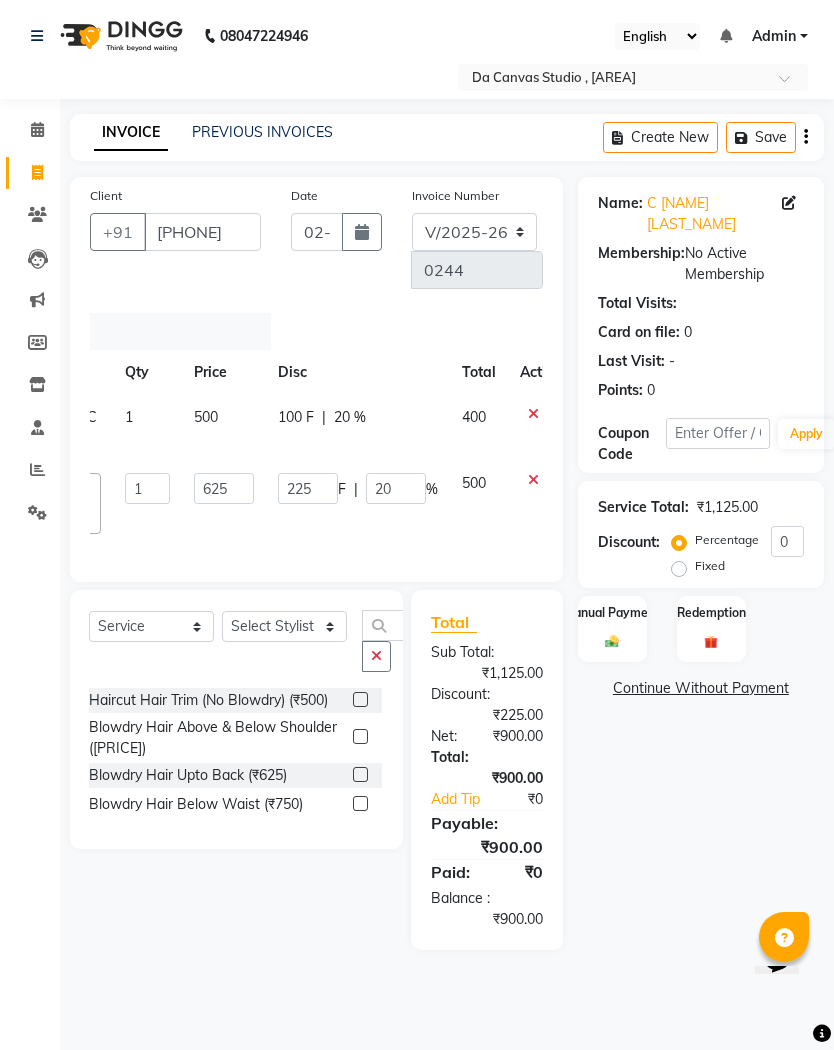 click on "[FIRST] [FIRST] [FIRST] [FIRST] [FIRST] [FIRST] [FIRST] [FIRST] [FIRST] [FIRST] [FIRST] [FIRST] [FIRST] [FIRST] [FIRST] [FIRST] [FIRST] [FIRST] [FIRST] [FIRST] Blowdry Hair Upto Back ([PRICE]) x Haircut By Style Director [PRICE] ([PRICE]) Haircut By Senior Stylist [PRICE] ([PRICE]) Hair Wash ([PRICE]) Hair Tattoo ([PRICE]) Shave ([PRICE]) Beard Trim / Shaping ([PRICE]) Styling ([PRICE]) Hair Colour Male Global Color Short ([PRICE]) Hair Colour Male Global Color Medium ([PRICE]) Hair Colour Male Global Color Long ([PRICE]) Hair Colour Male Highlights Short ([PRICE]) Hair Colour Male Highlights Medium ([PRICE]) Hair Colour Male Highlights Long ([PRICE]) Hair Colour Male Crown Global Colour Short ([PRICE]) Hair Colour Male Crown Global Colour Medium ([PRICE]) Hair Colour Male Crown Global Colour Long ([PRICE]) Hair Colour Male Crown Highlight Short ([PRICE]) Hair Colour Male Crown Highlight Medium ([PRICE]) Hair Colour Male Crown Highlight Long ([PRICE])" 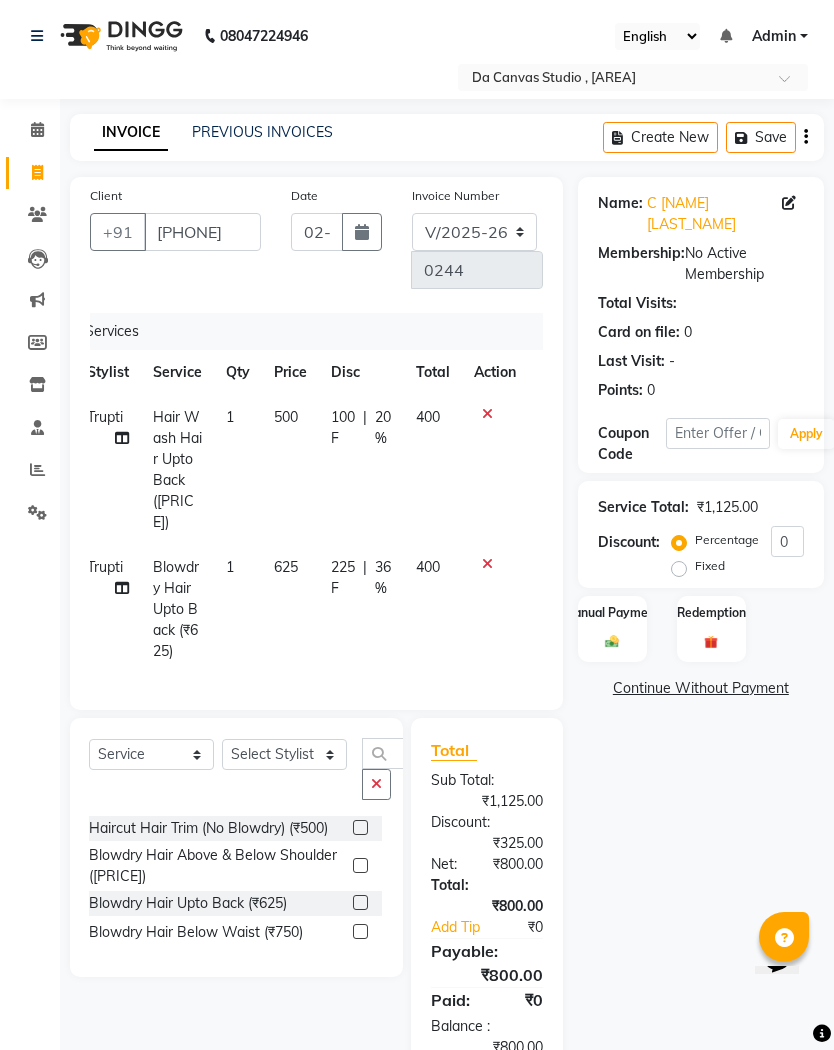 scroll, scrollTop: 0, scrollLeft: 15, axis: horizontal 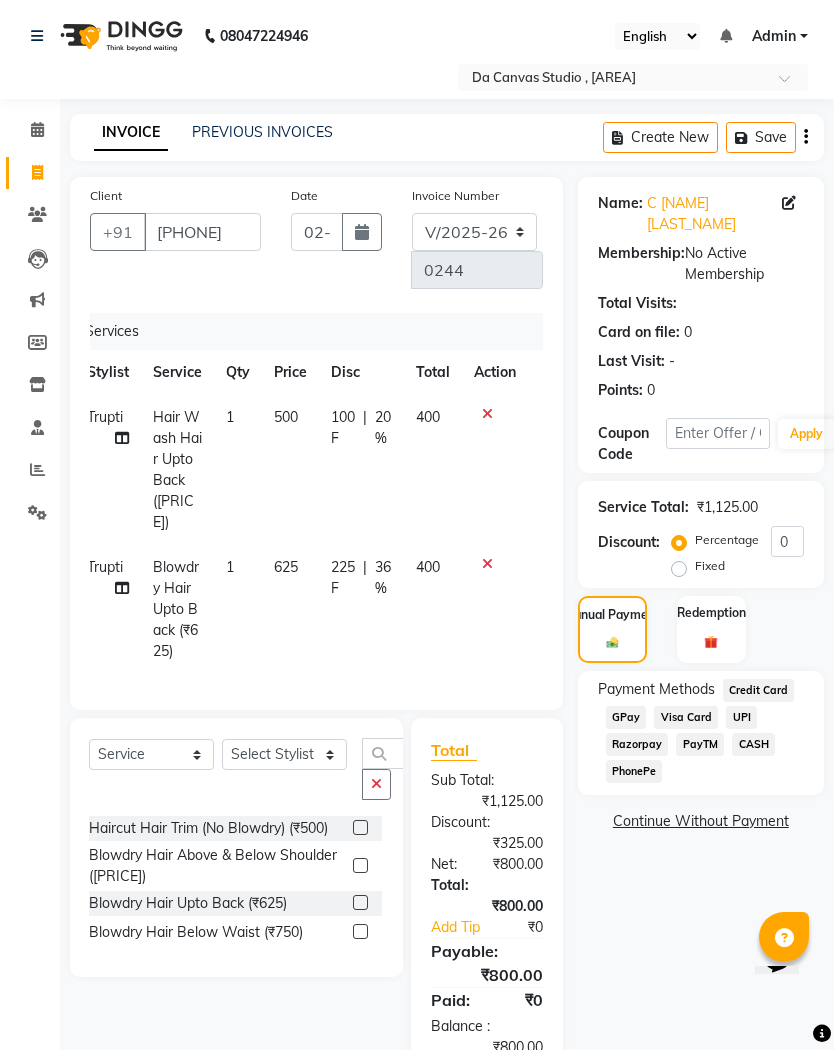 click on "GPay" 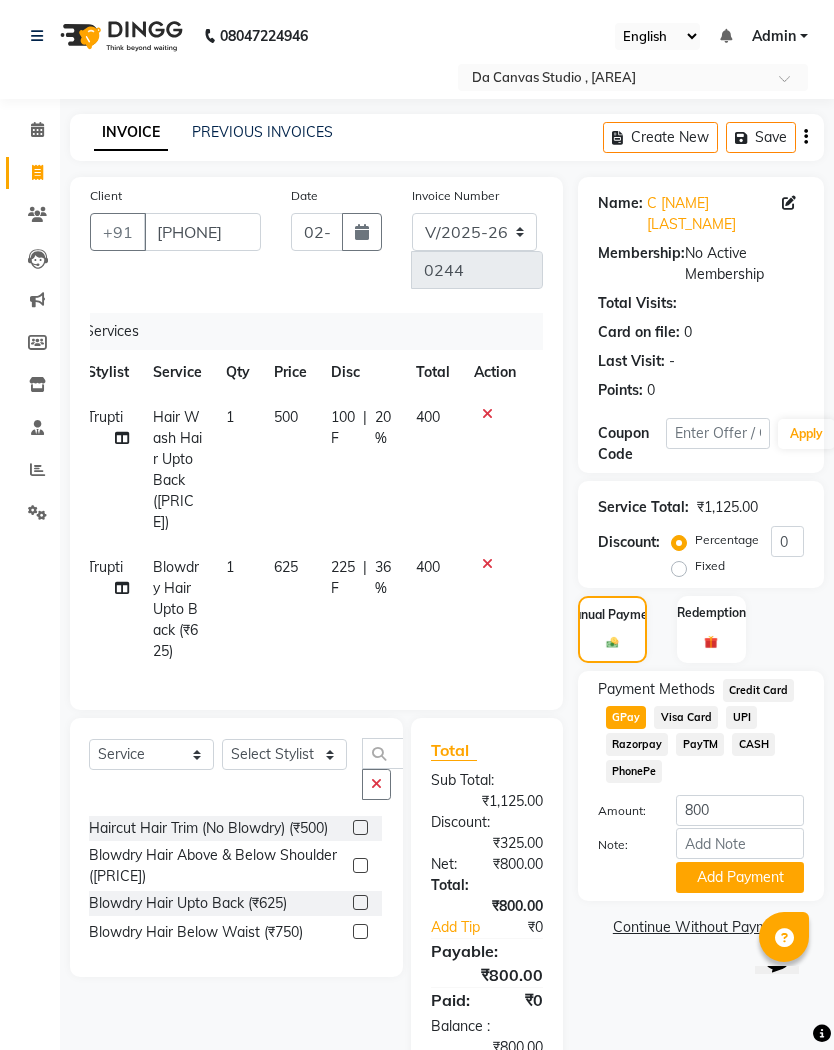 click on "Add Payment" 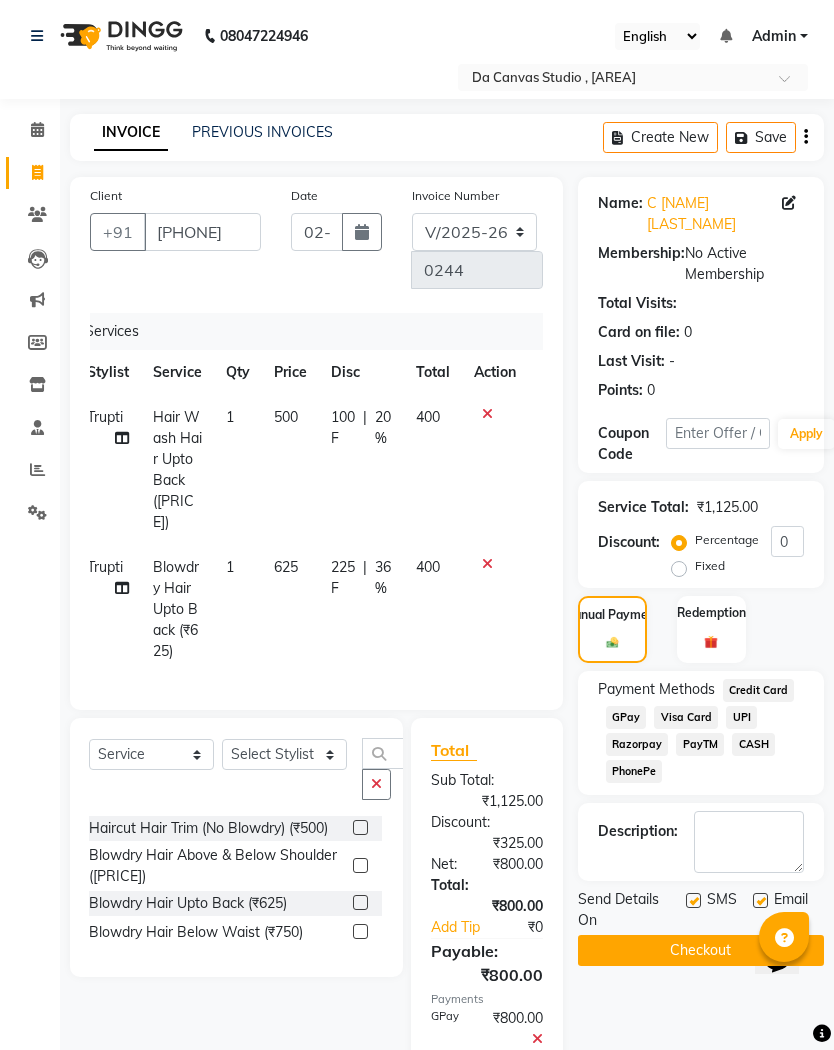 click on "Checkout" 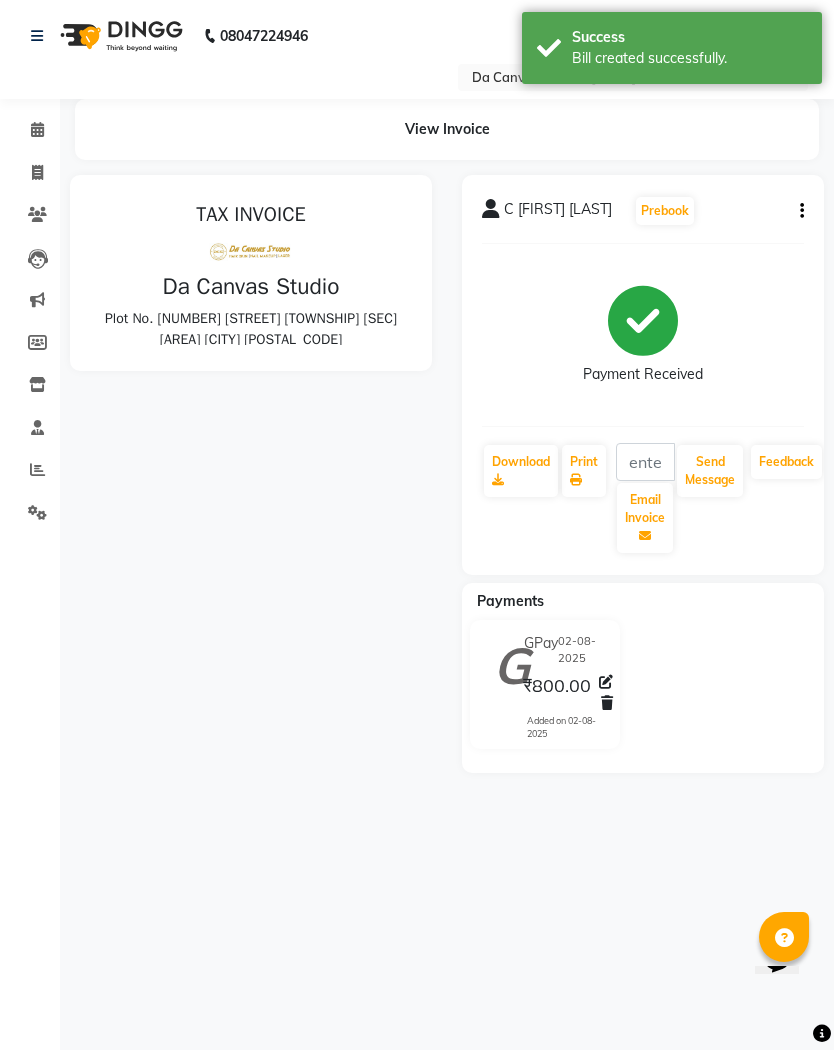 scroll, scrollTop: 0, scrollLeft: 0, axis: both 